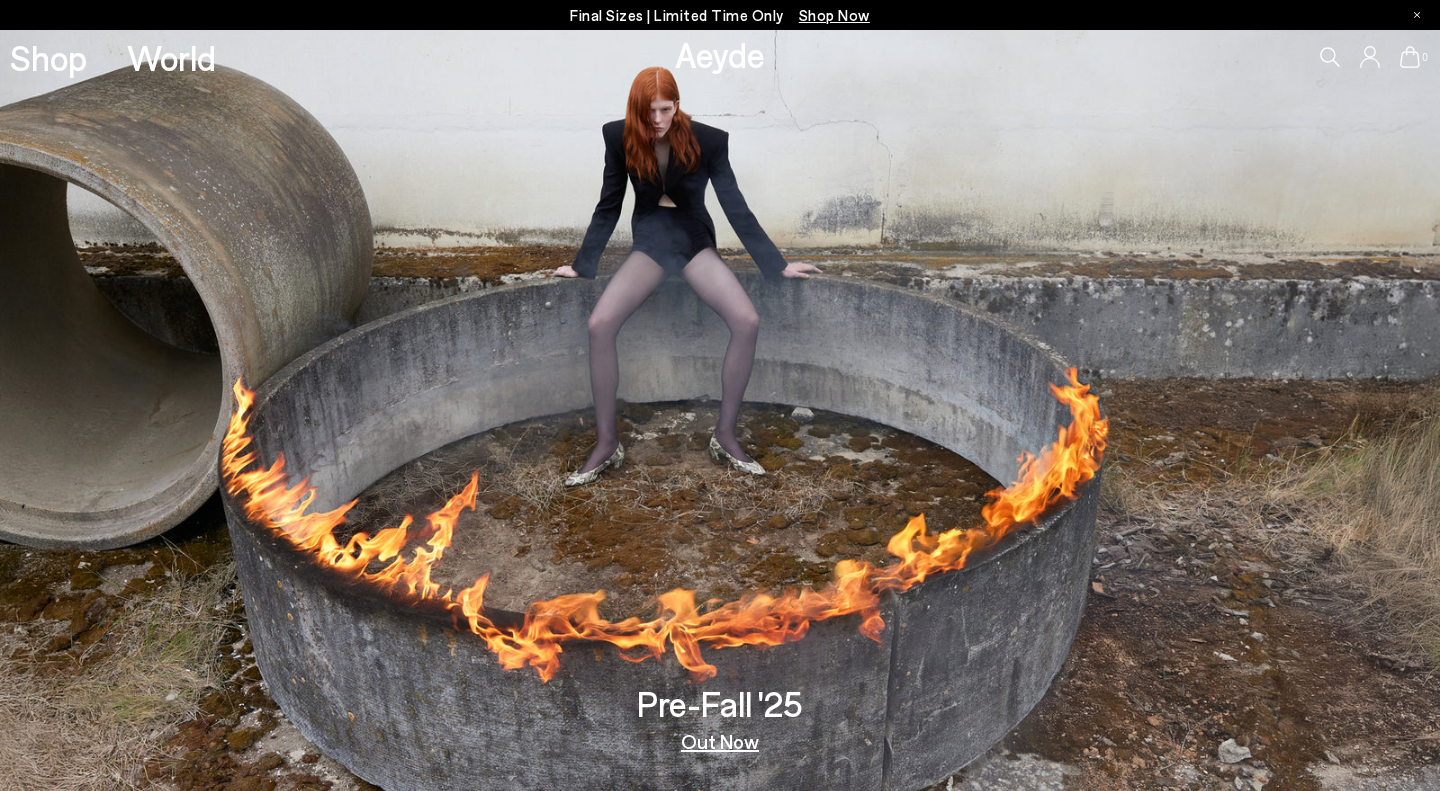 scroll, scrollTop: 0, scrollLeft: 0, axis: both 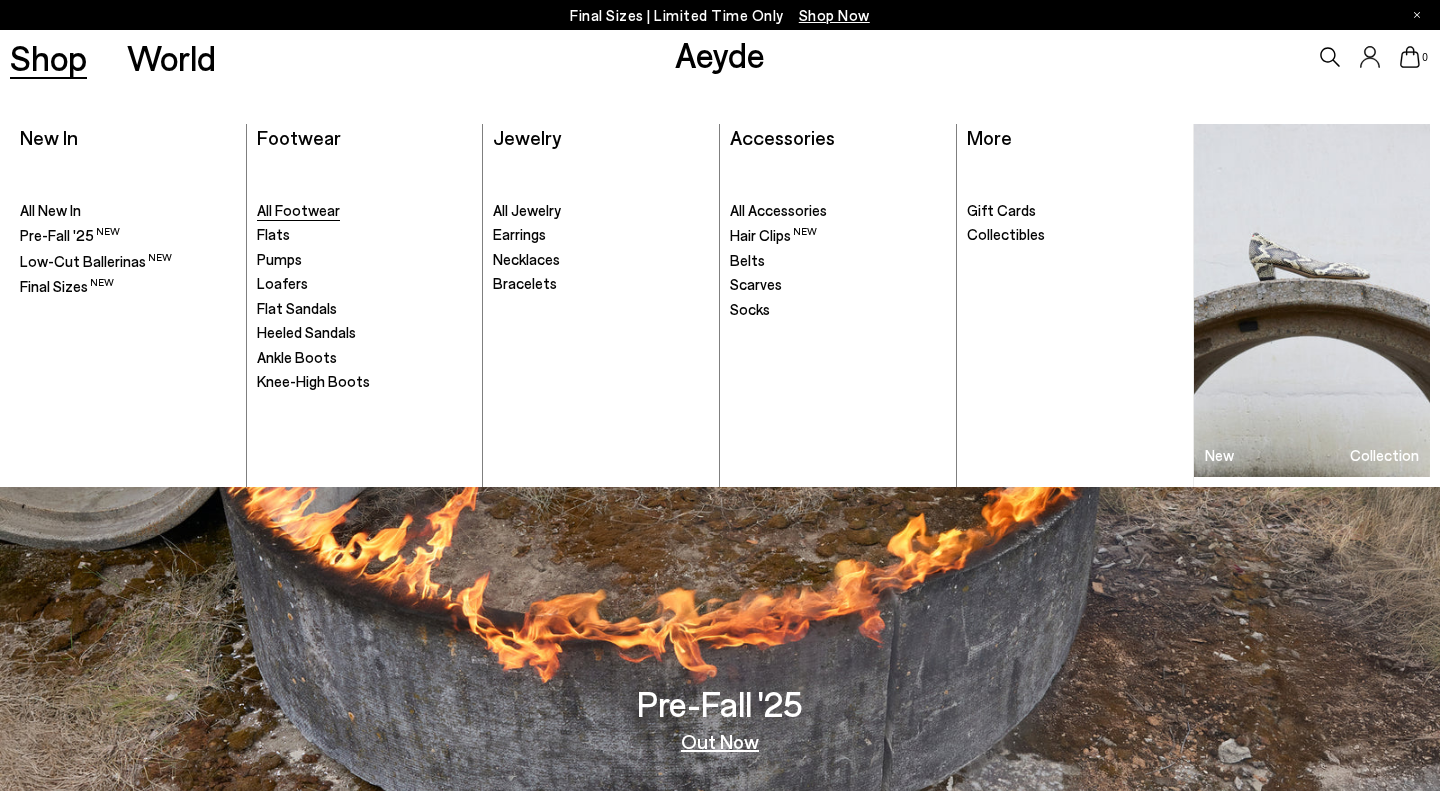 click on "All Footwear" at bounding box center (298, 210) 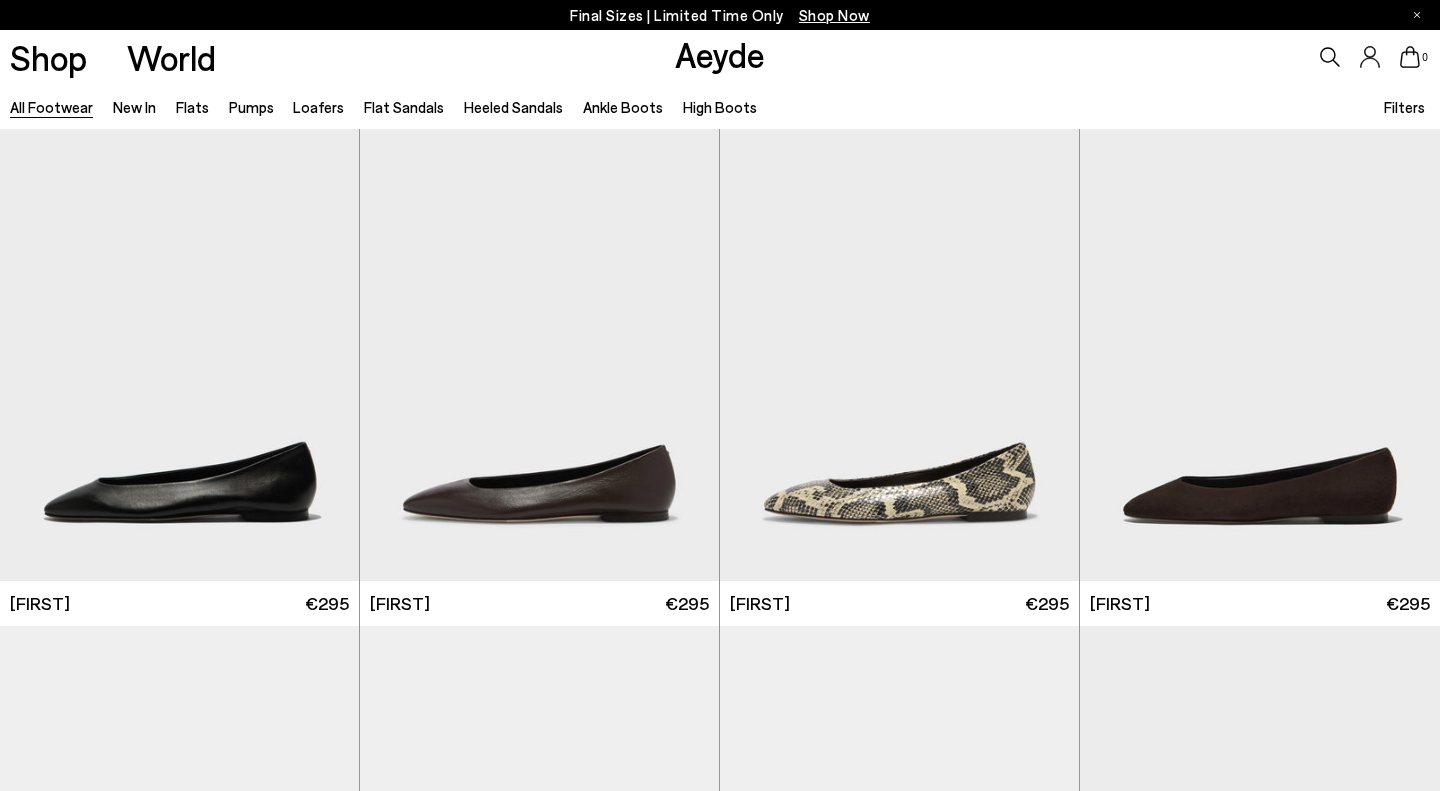 scroll, scrollTop: 0, scrollLeft: 0, axis: both 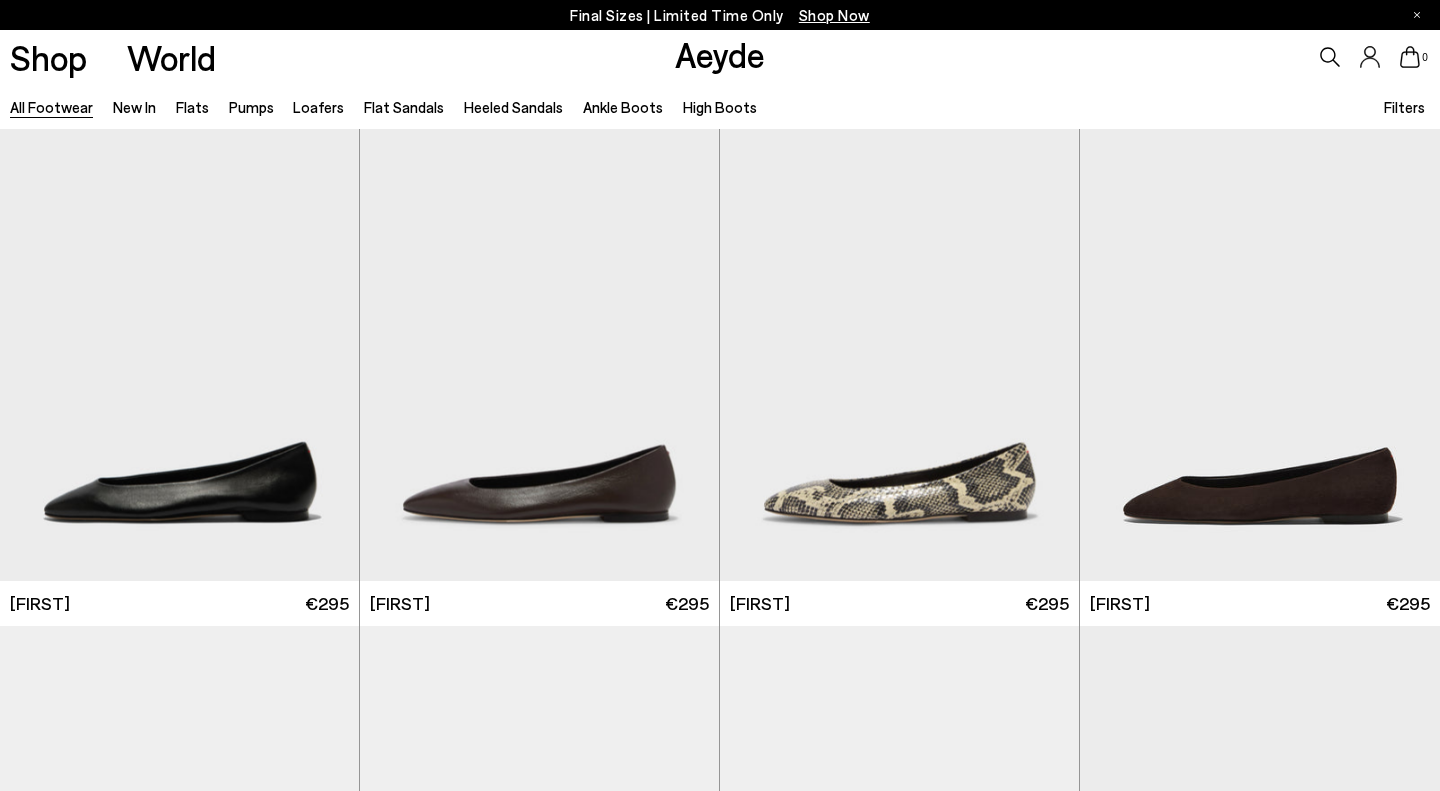 click on "Filters" at bounding box center (1404, 107) 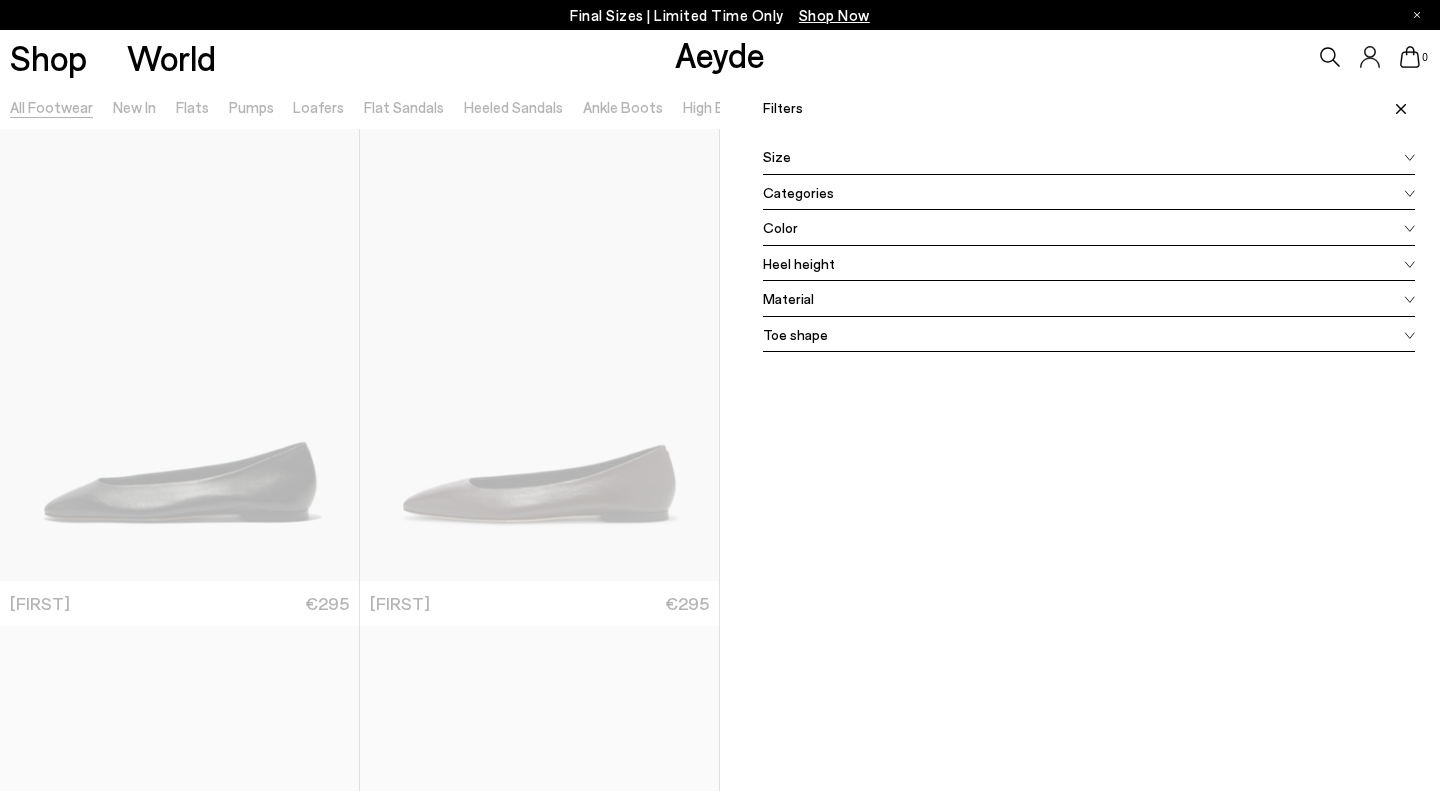 click on "Color" at bounding box center [1089, 228] 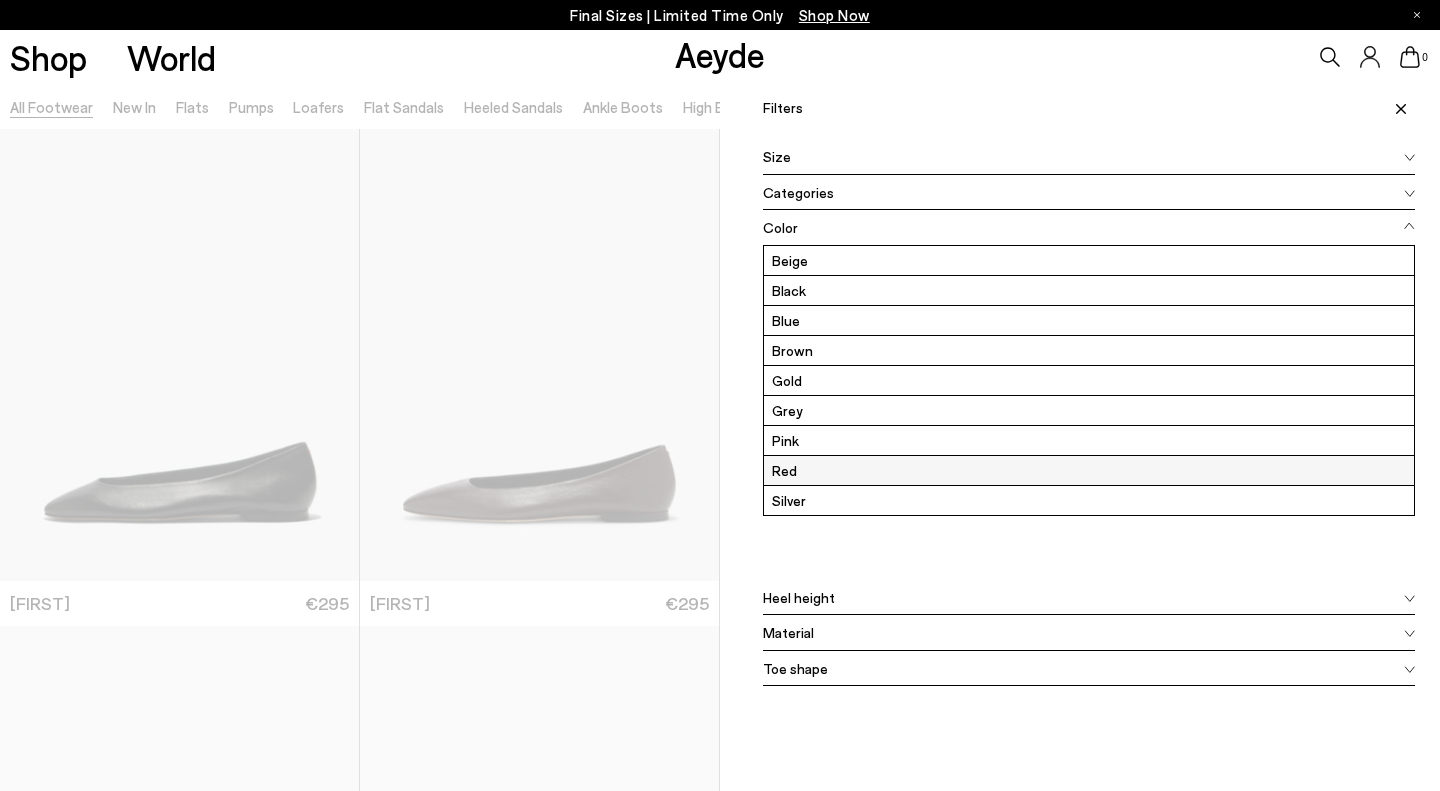 click on "Red" at bounding box center (1089, 470) 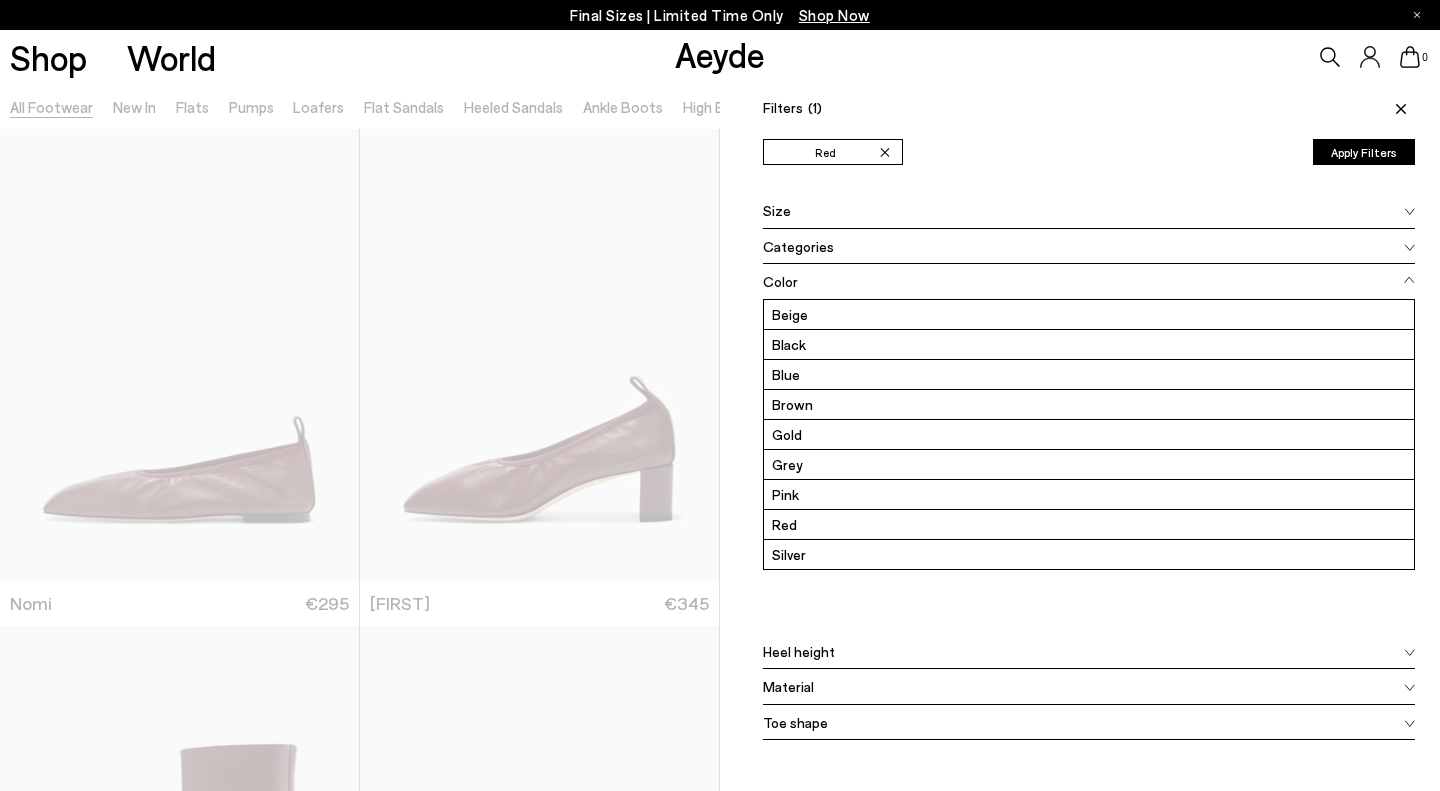 click on "Shop
World
Aeyde
0" at bounding box center [720, 57] 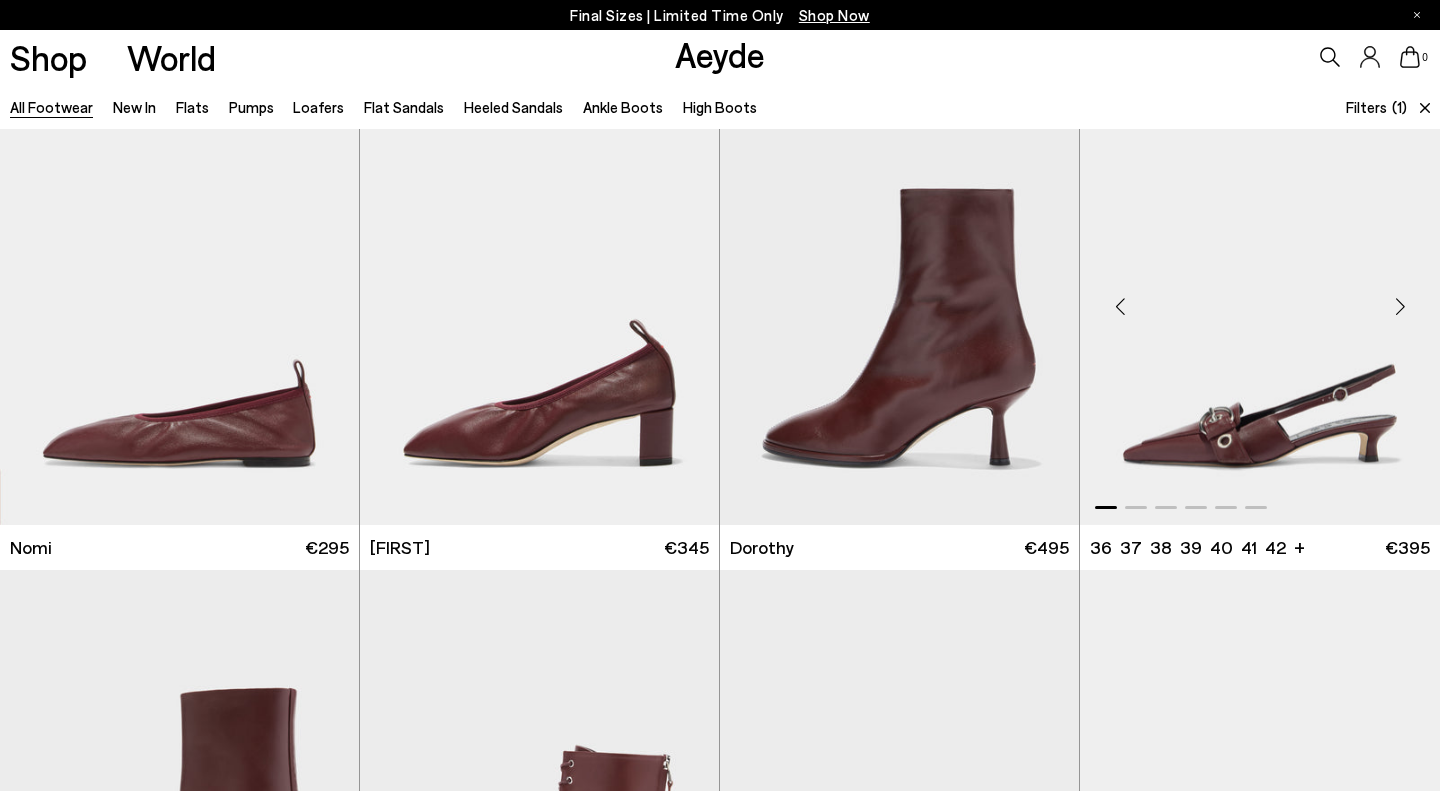 scroll, scrollTop: 191, scrollLeft: 0, axis: vertical 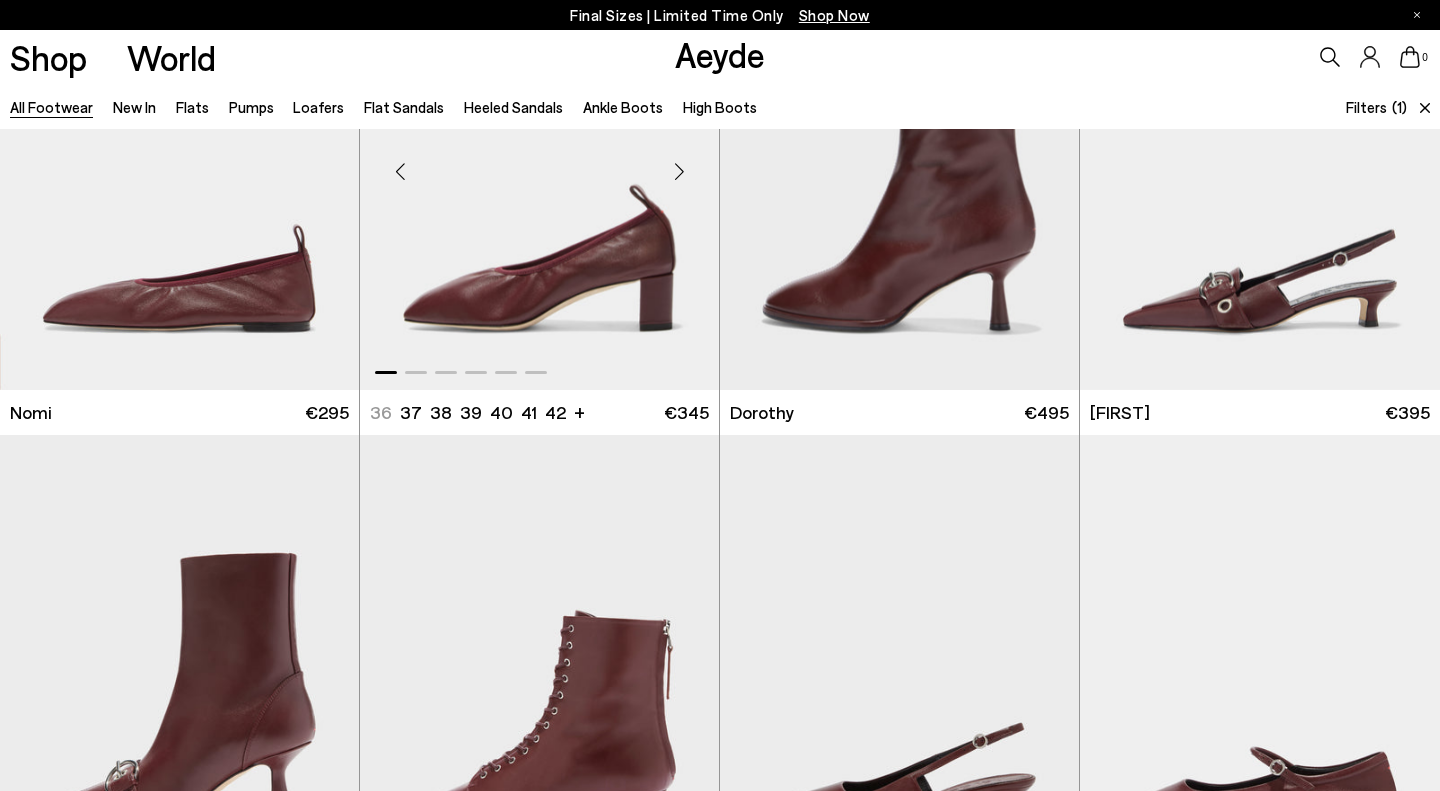 click at bounding box center [679, 172] 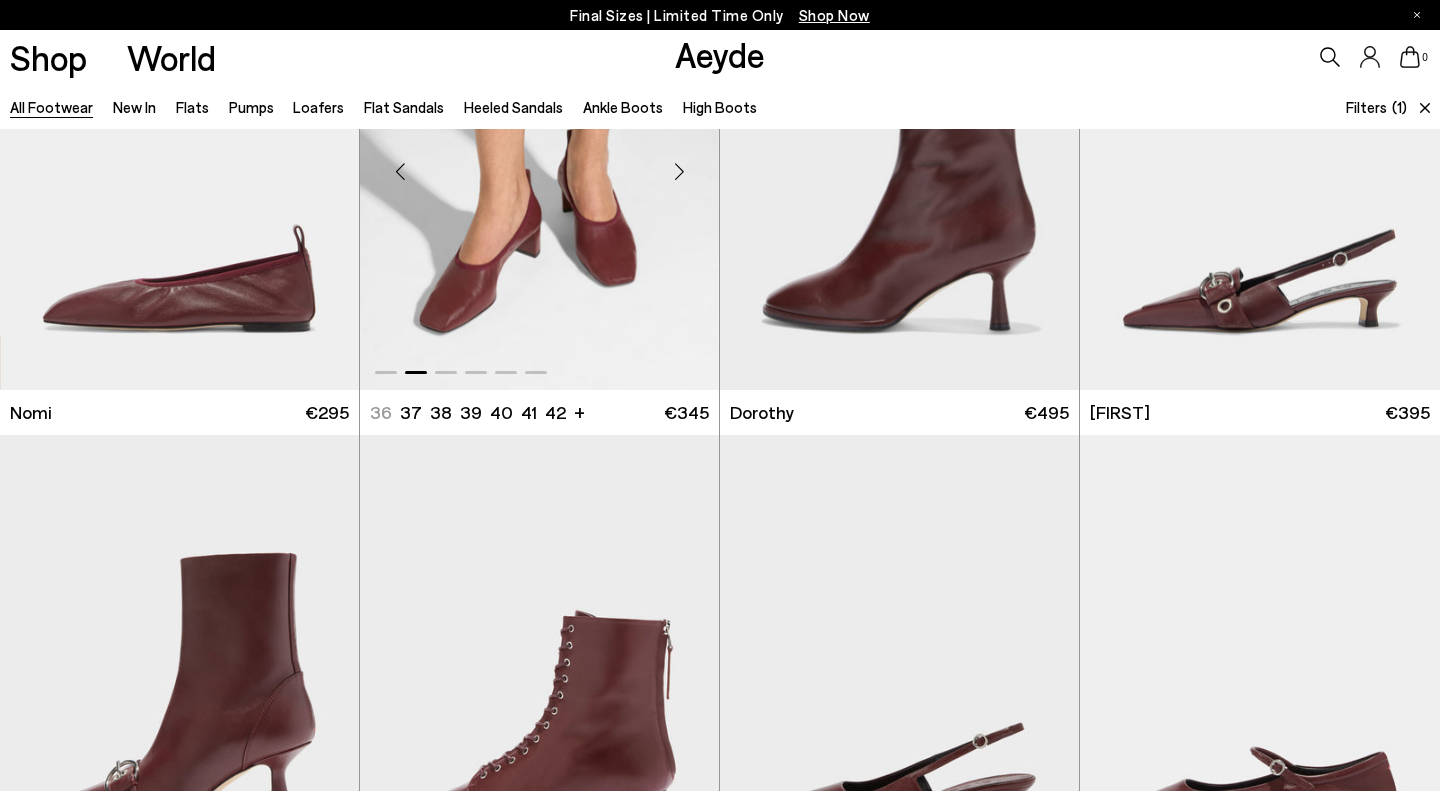 click at bounding box center (679, 172) 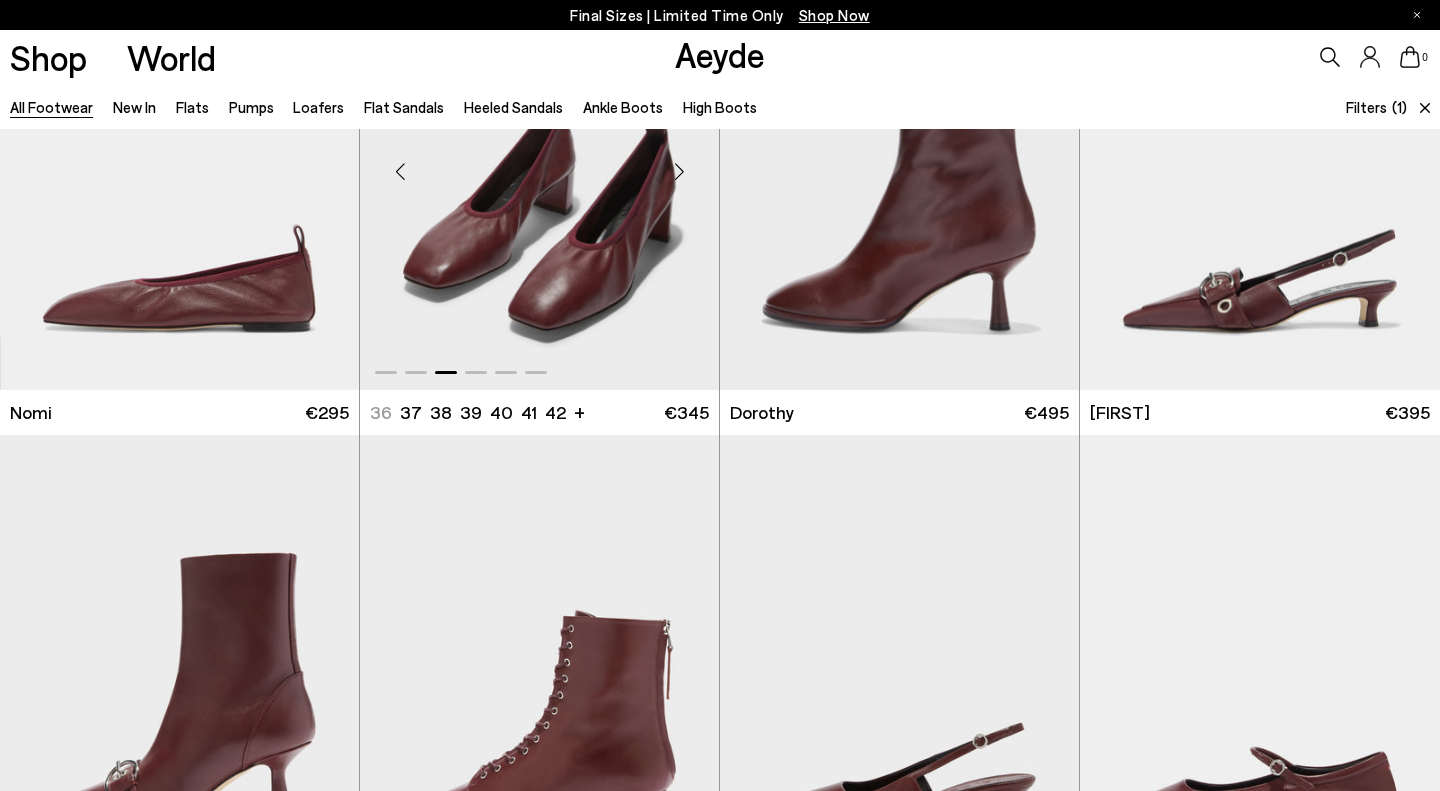 click at bounding box center [679, 172] 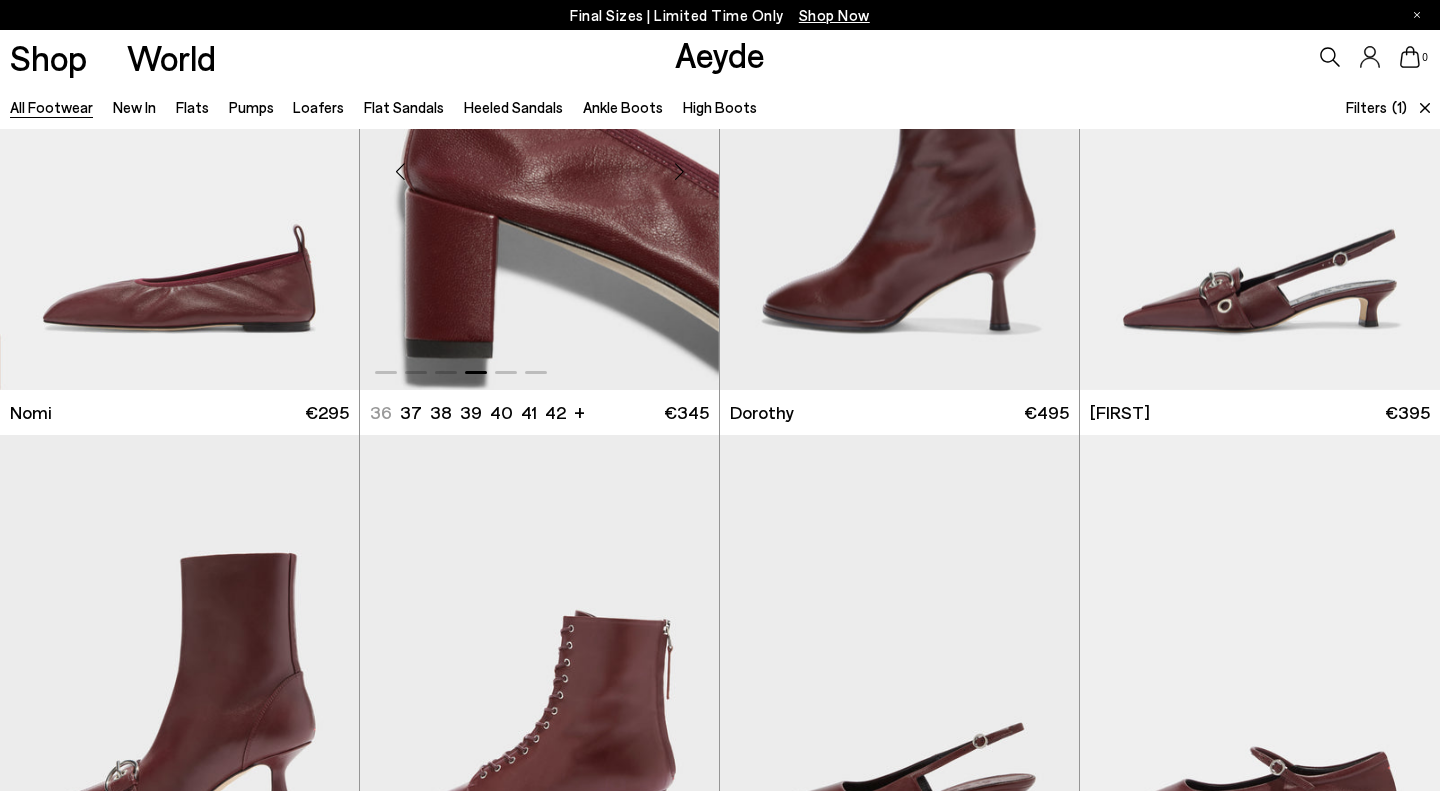 click at bounding box center [679, 172] 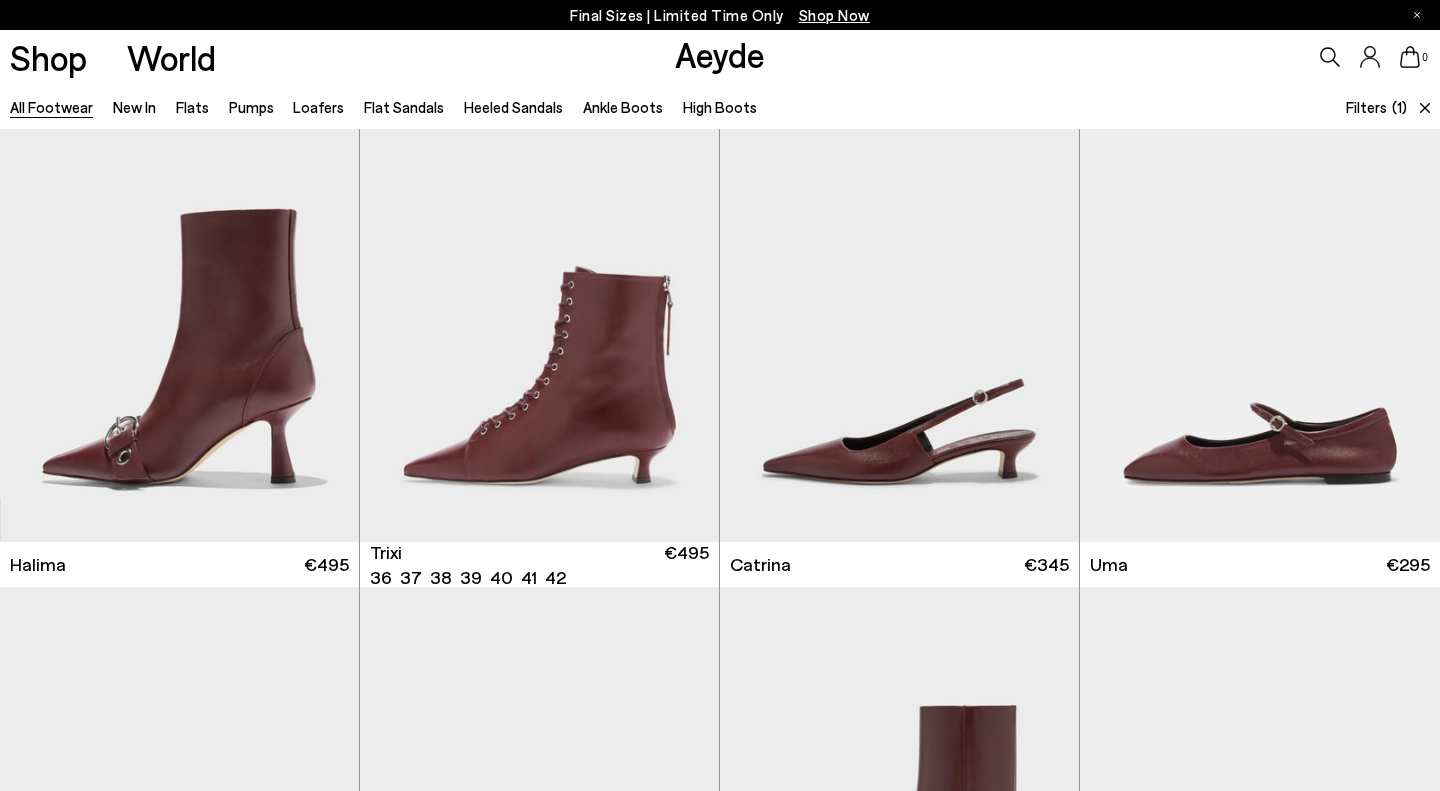 scroll, scrollTop: 560, scrollLeft: 0, axis: vertical 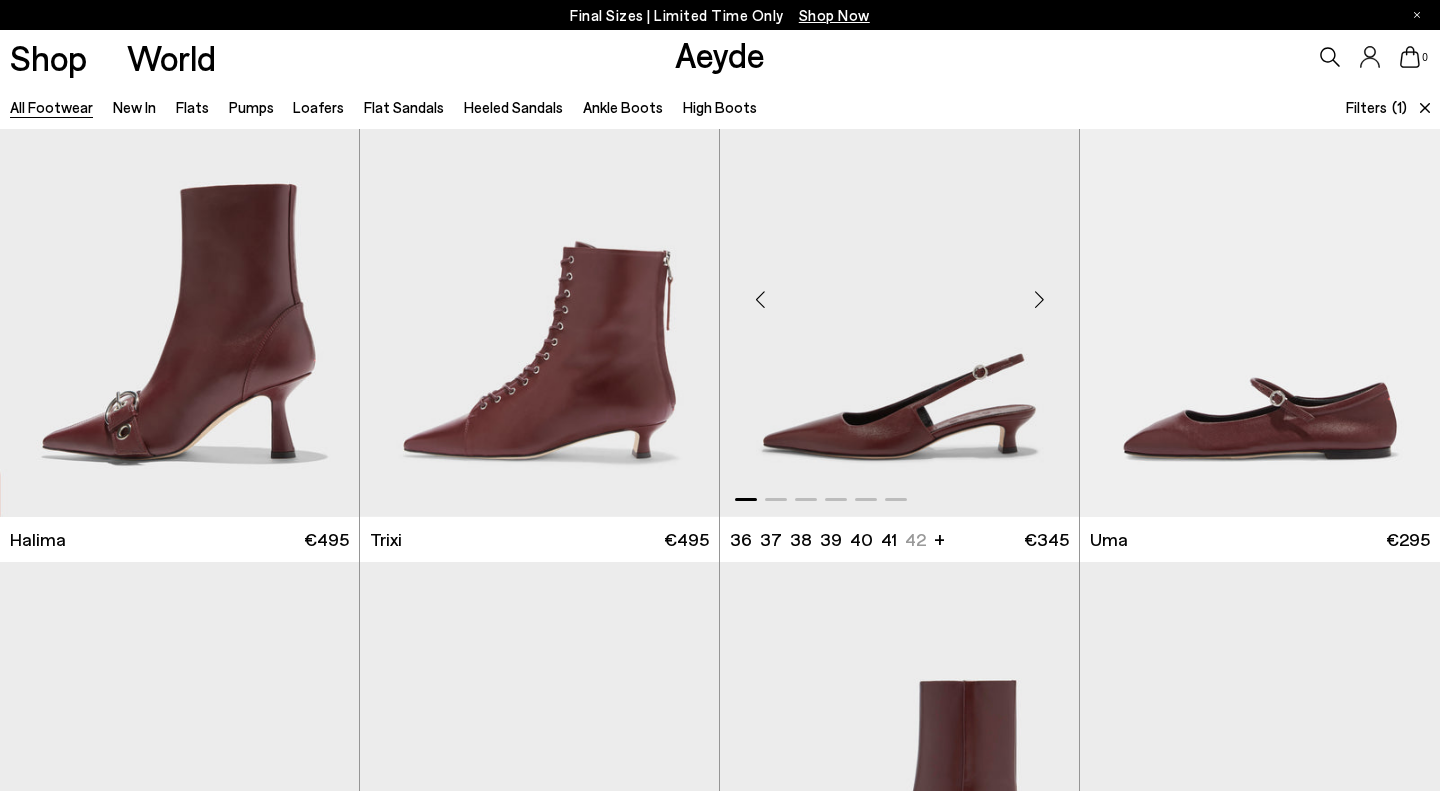click at bounding box center (1039, 299) 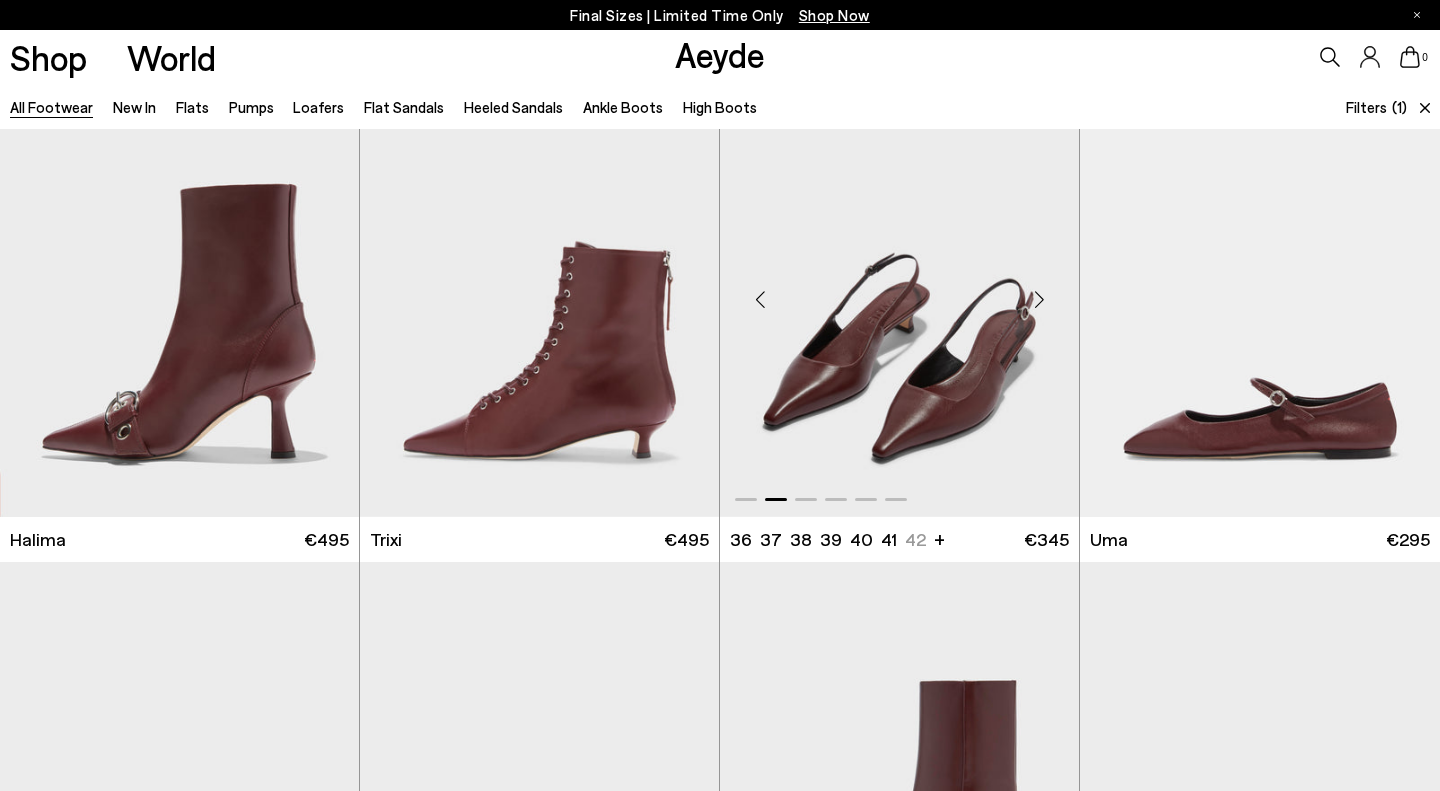 click at bounding box center (1039, 299) 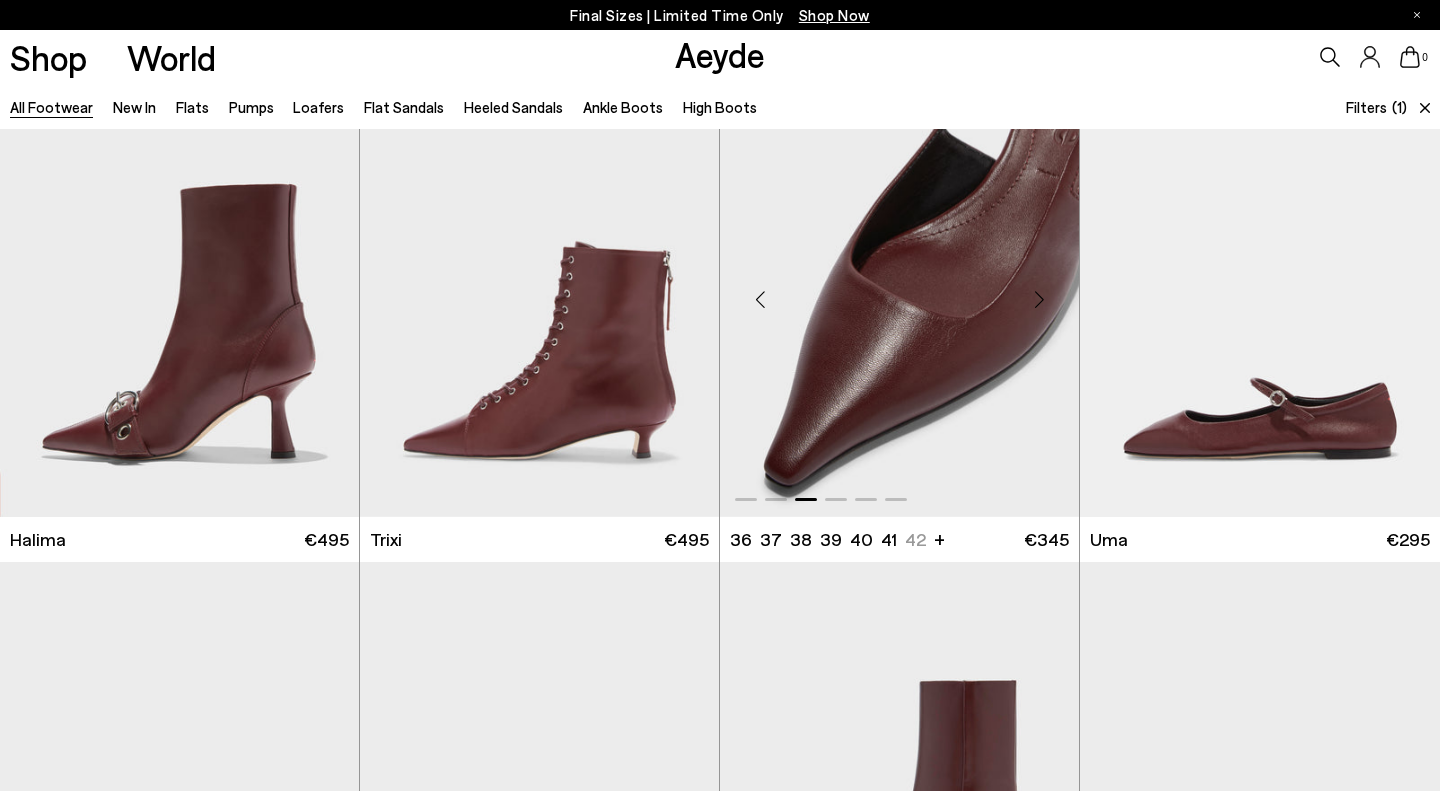 click at bounding box center [1039, 299] 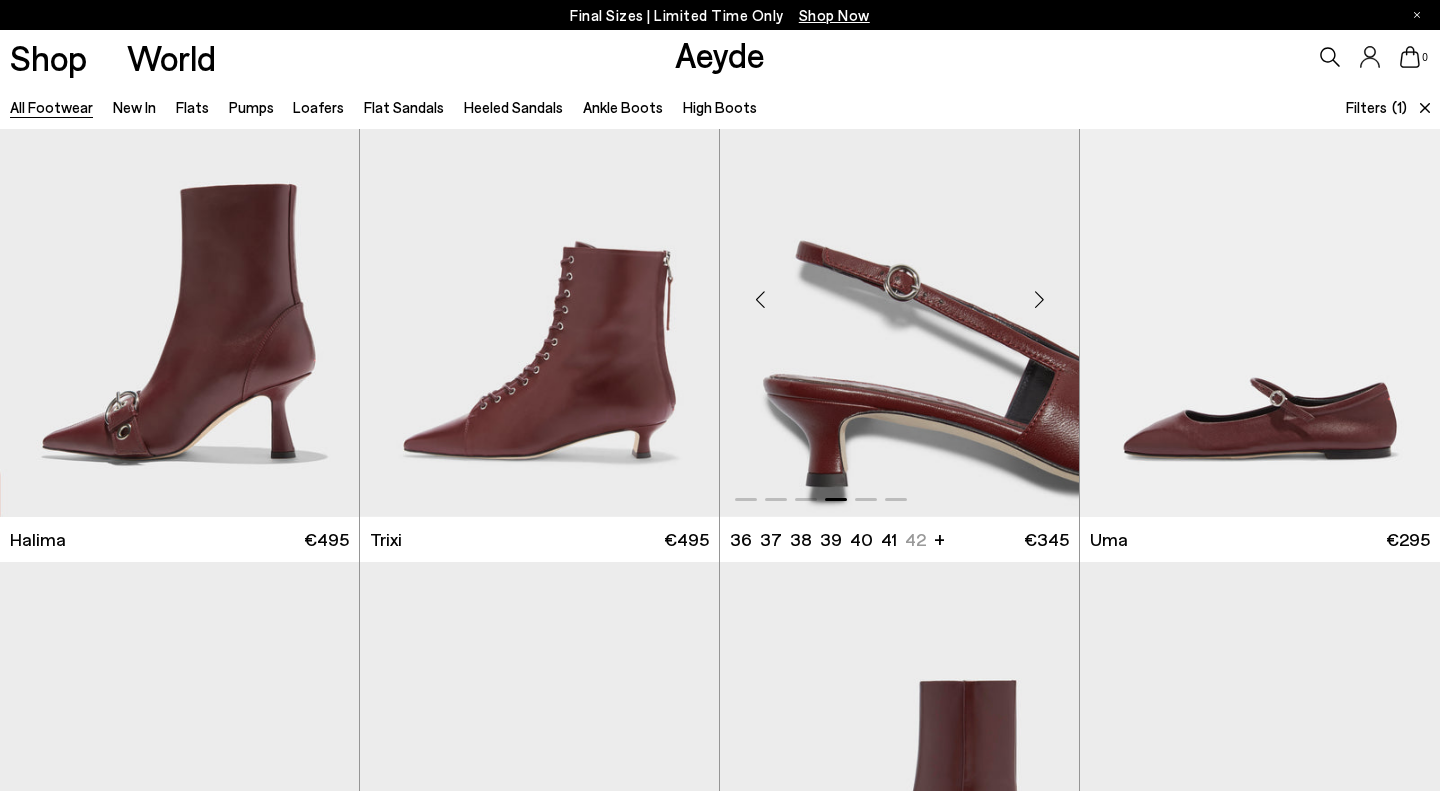 click at bounding box center [1039, 299] 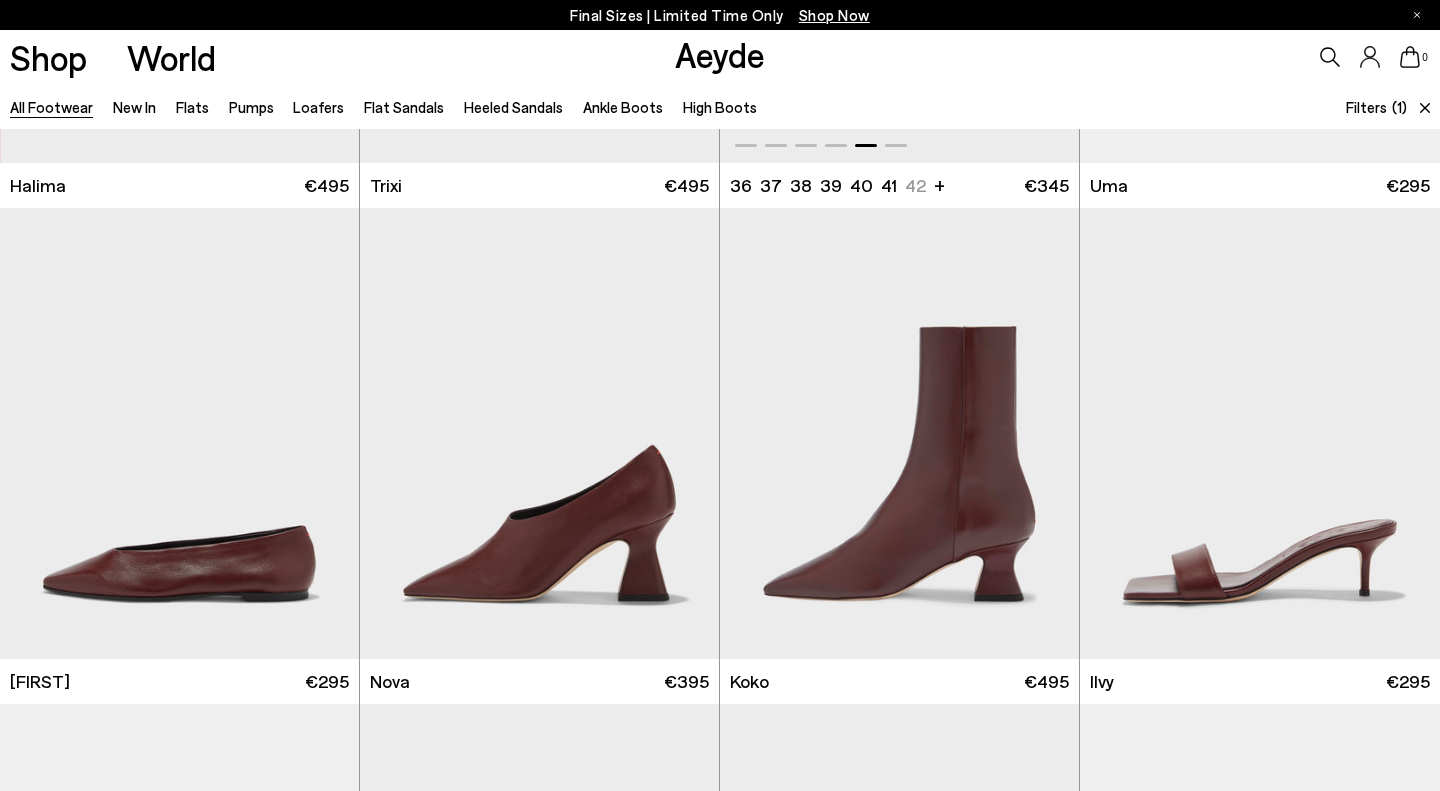 scroll, scrollTop: 1047, scrollLeft: 0, axis: vertical 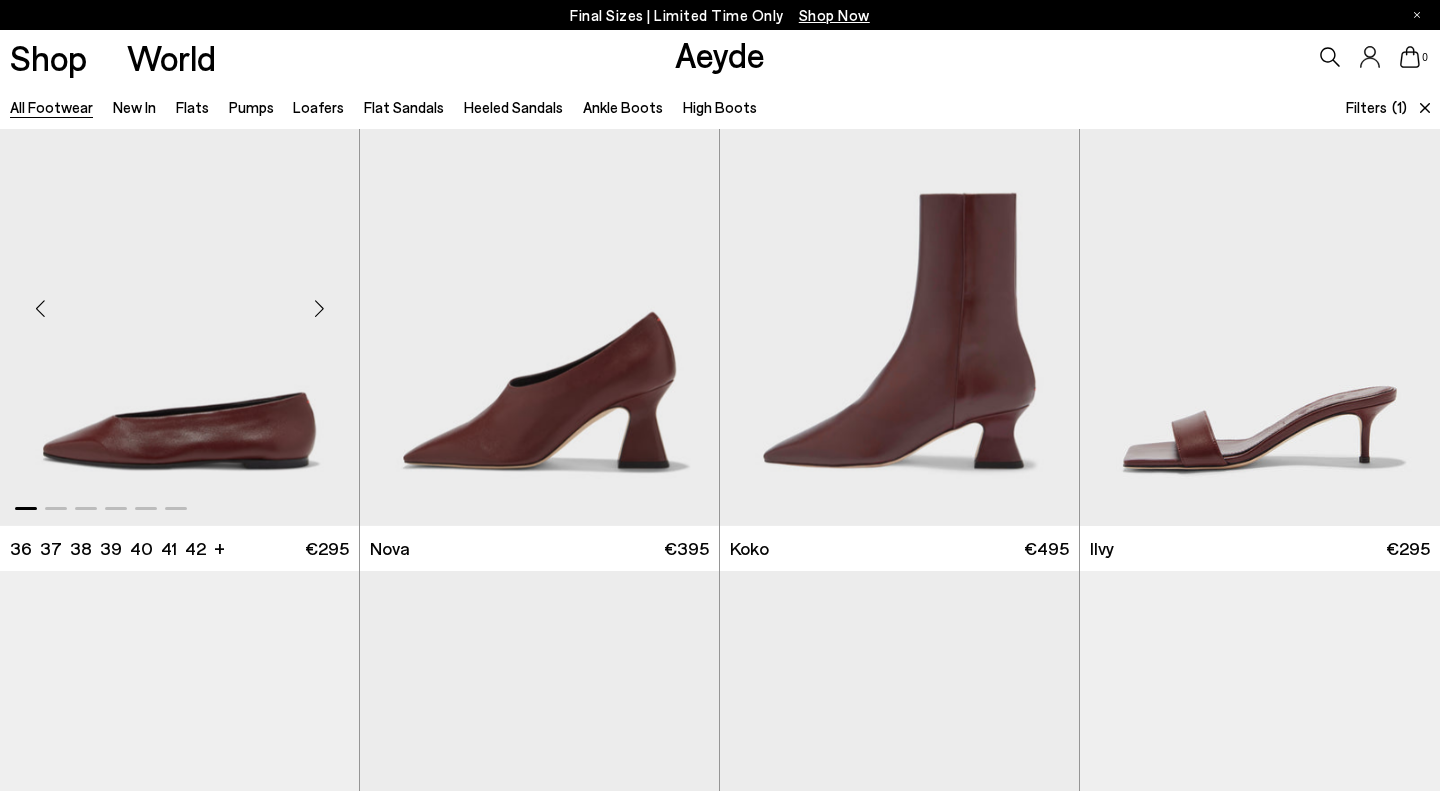 click at bounding box center [319, 309] 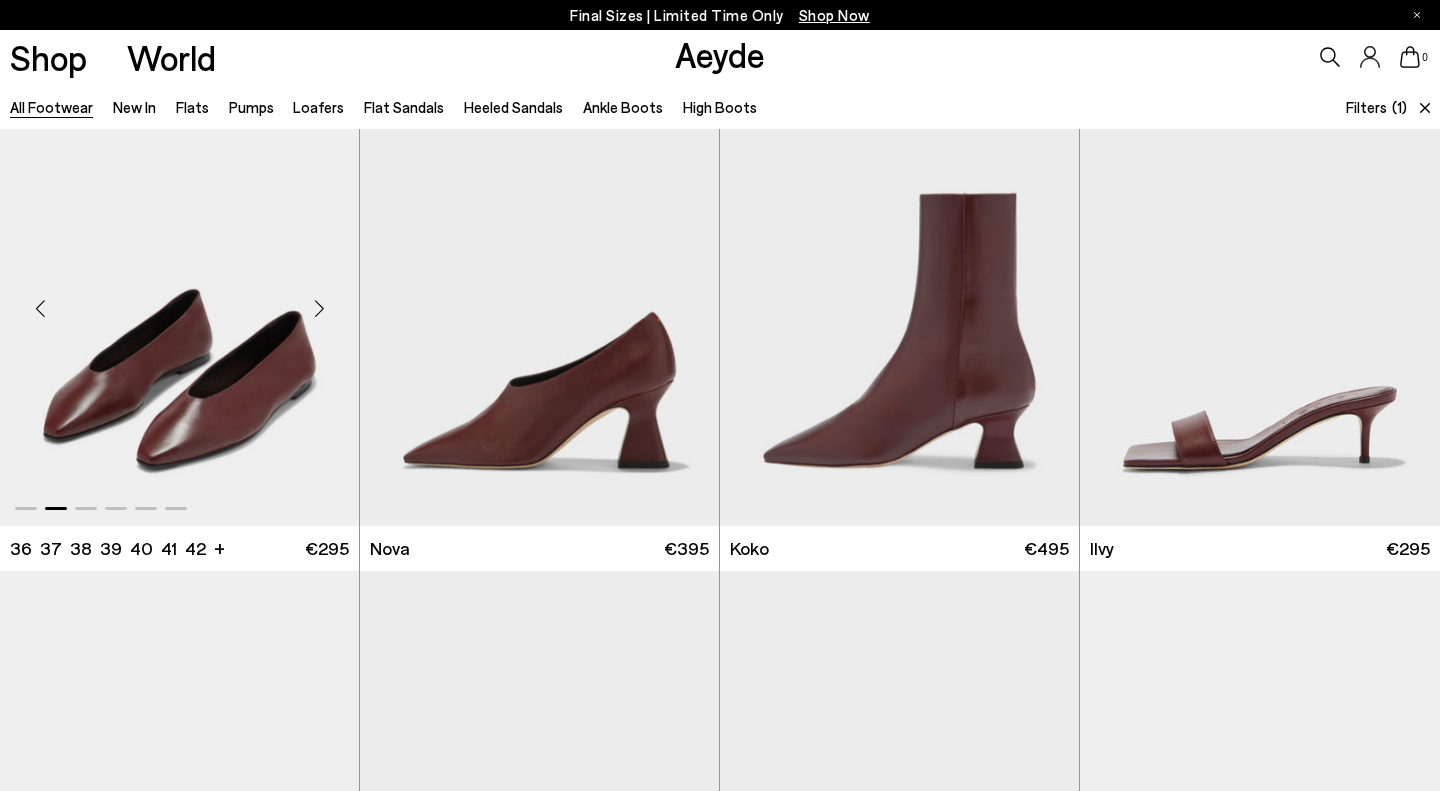 click at bounding box center (319, 309) 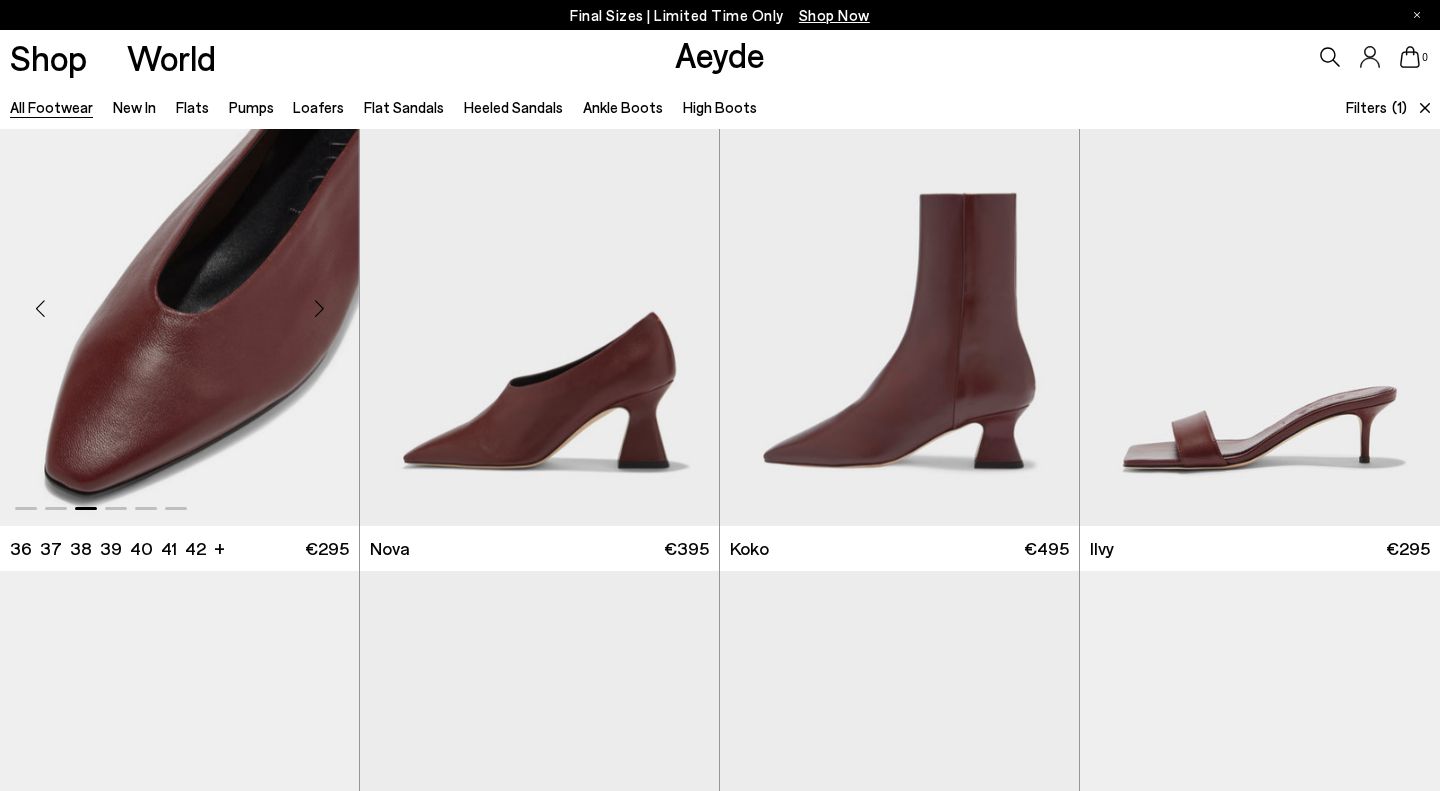 click at bounding box center (319, 309) 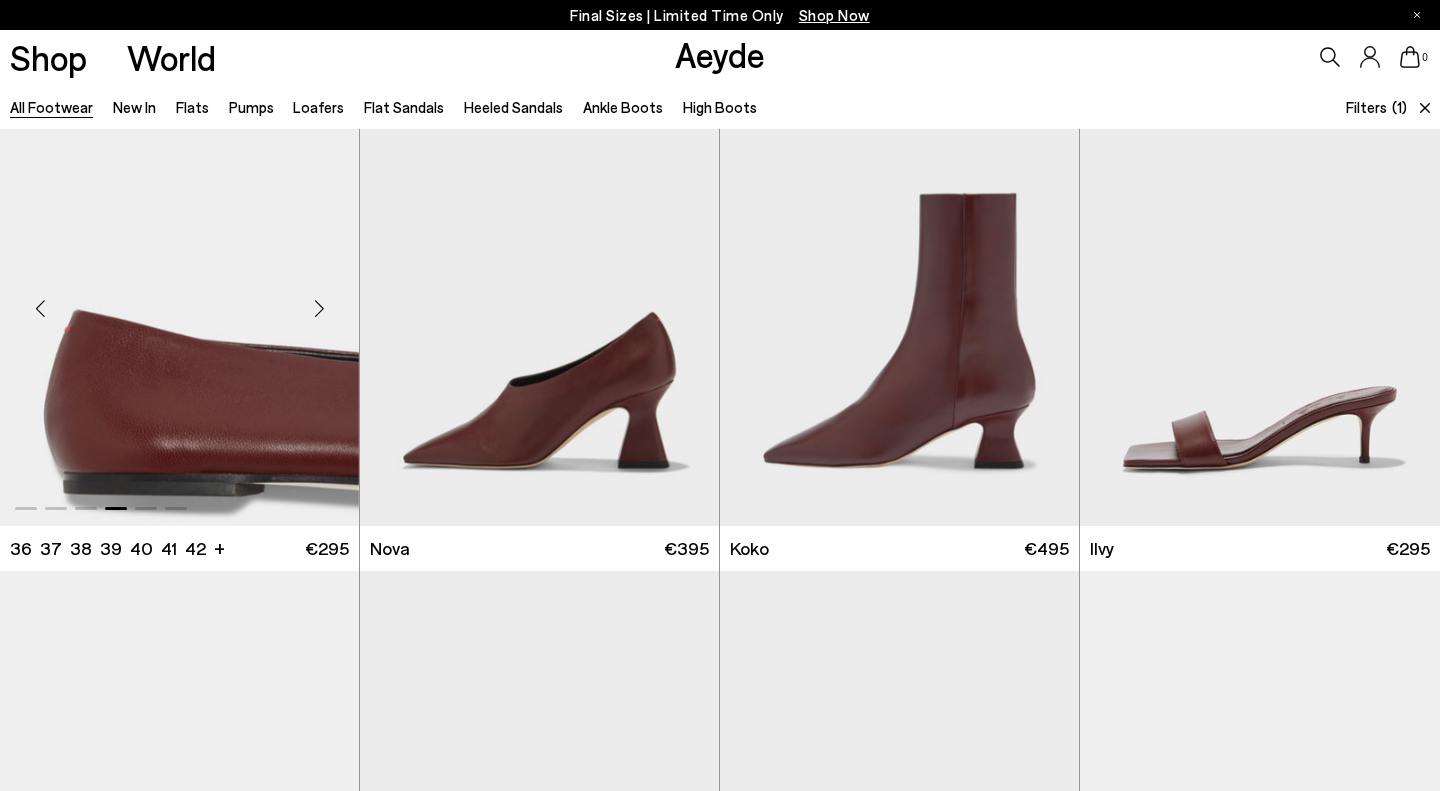 click at bounding box center [319, 309] 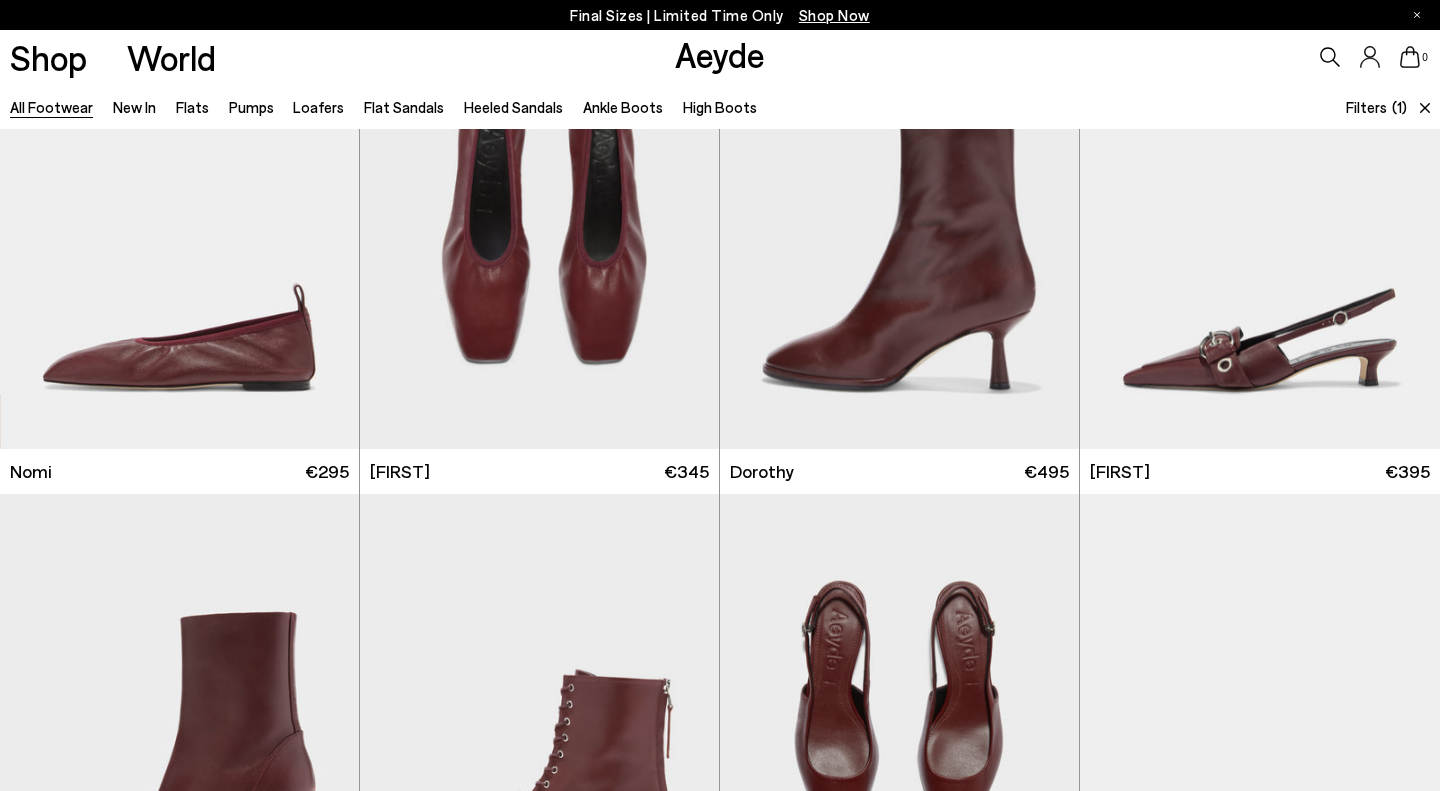 scroll, scrollTop: 0, scrollLeft: 0, axis: both 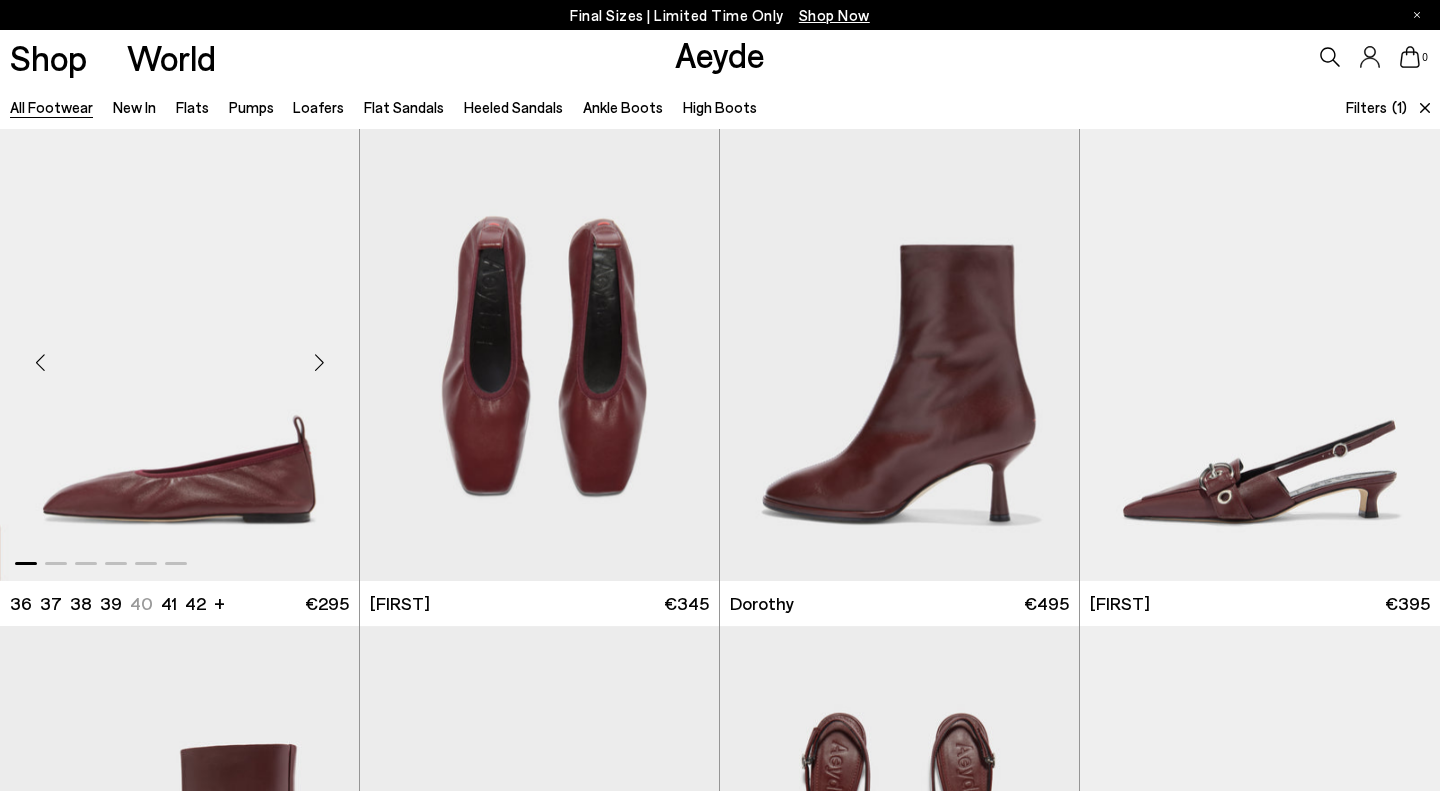 click at bounding box center [319, 363] 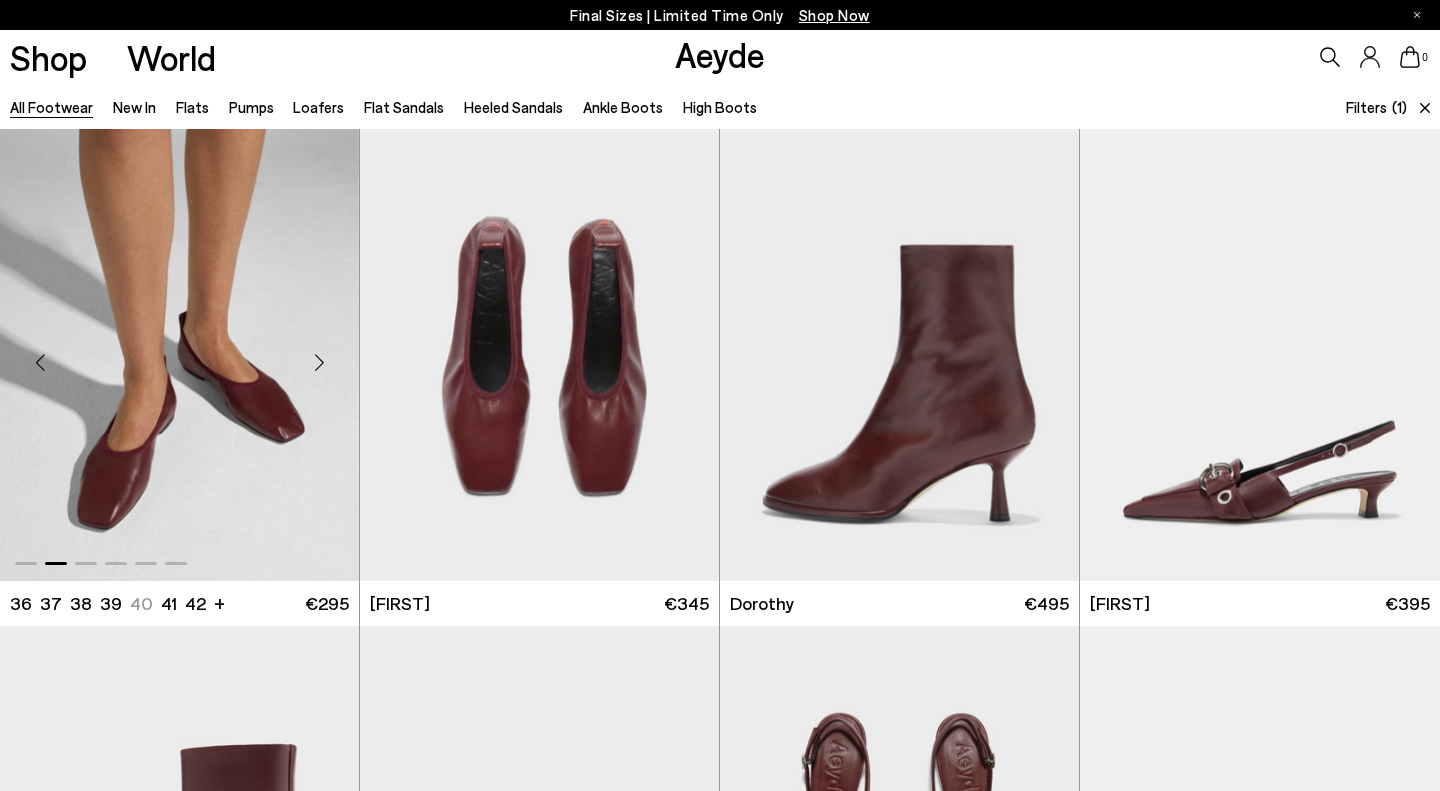 click at bounding box center (319, 363) 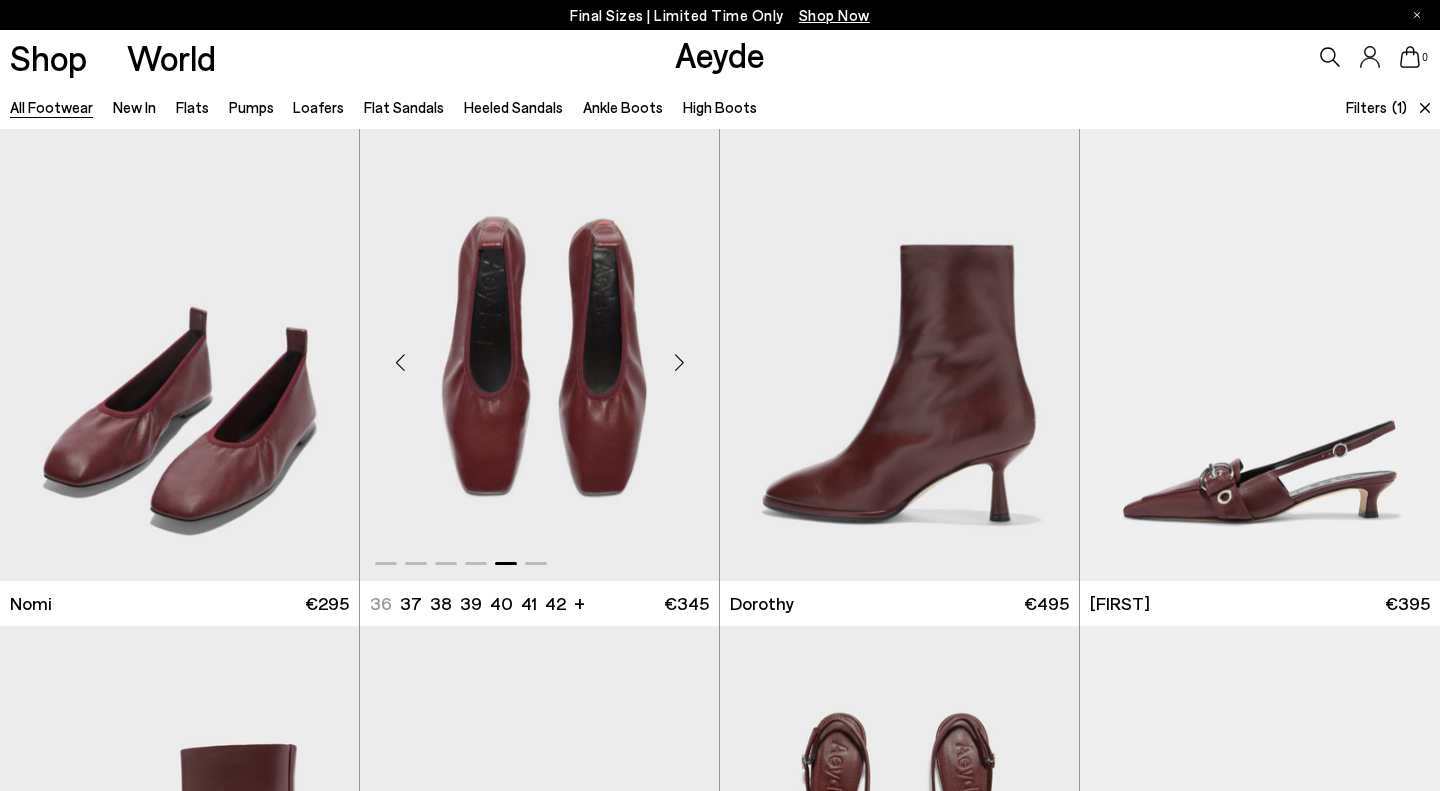 click at bounding box center [679, 363] 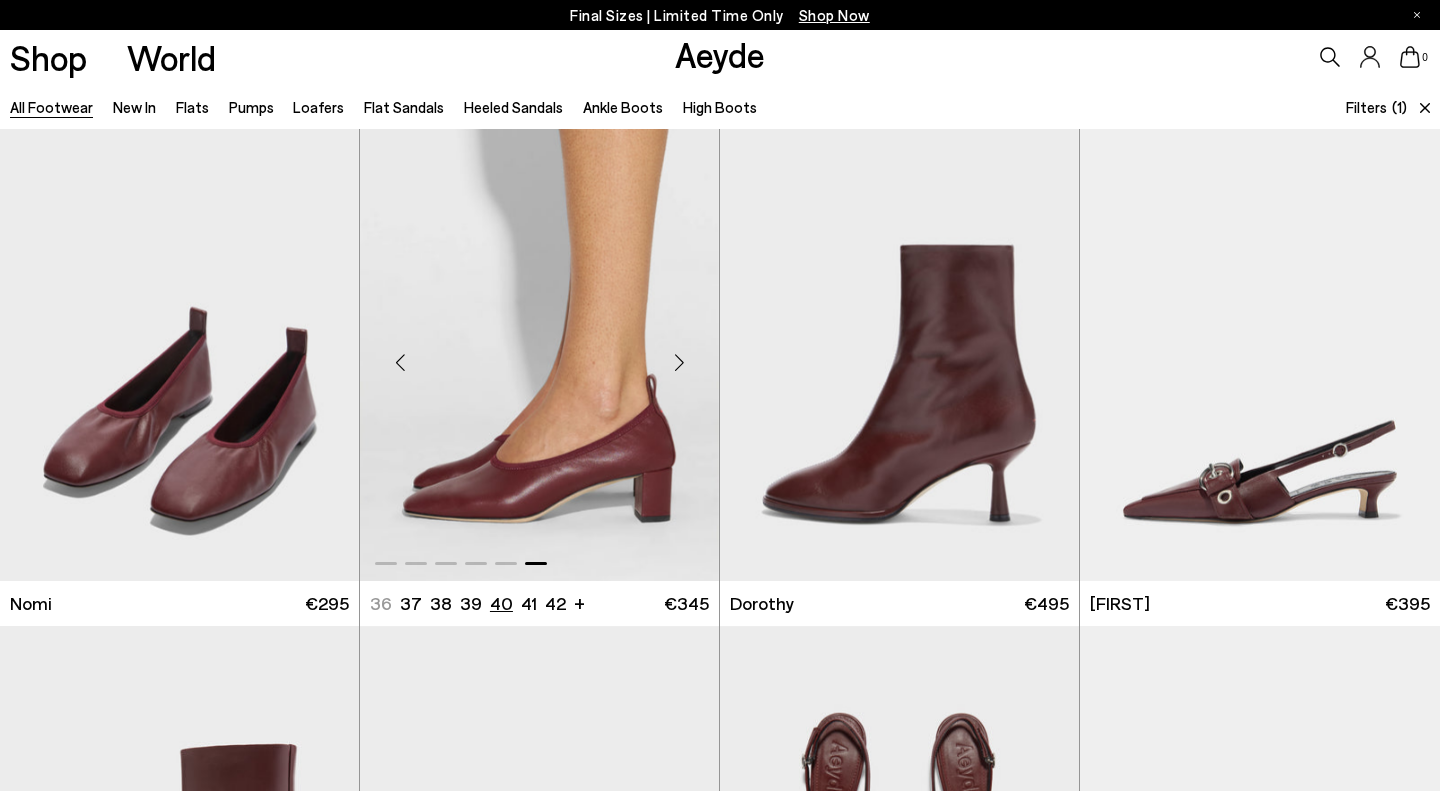 click on "40" at bounding box center (501, 603) 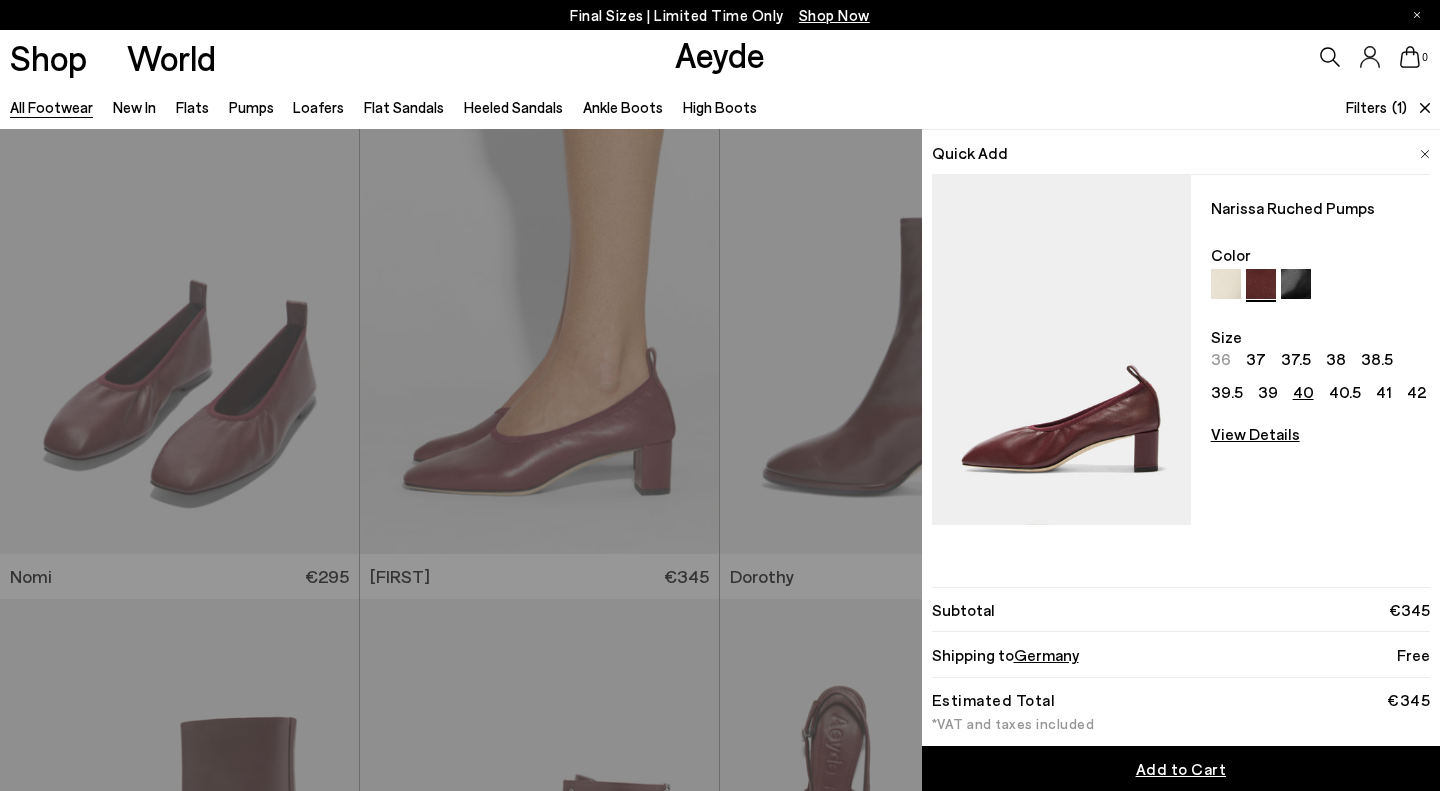 scroll, scrollTop: 33, scrollLeft: 0, axis: vertical 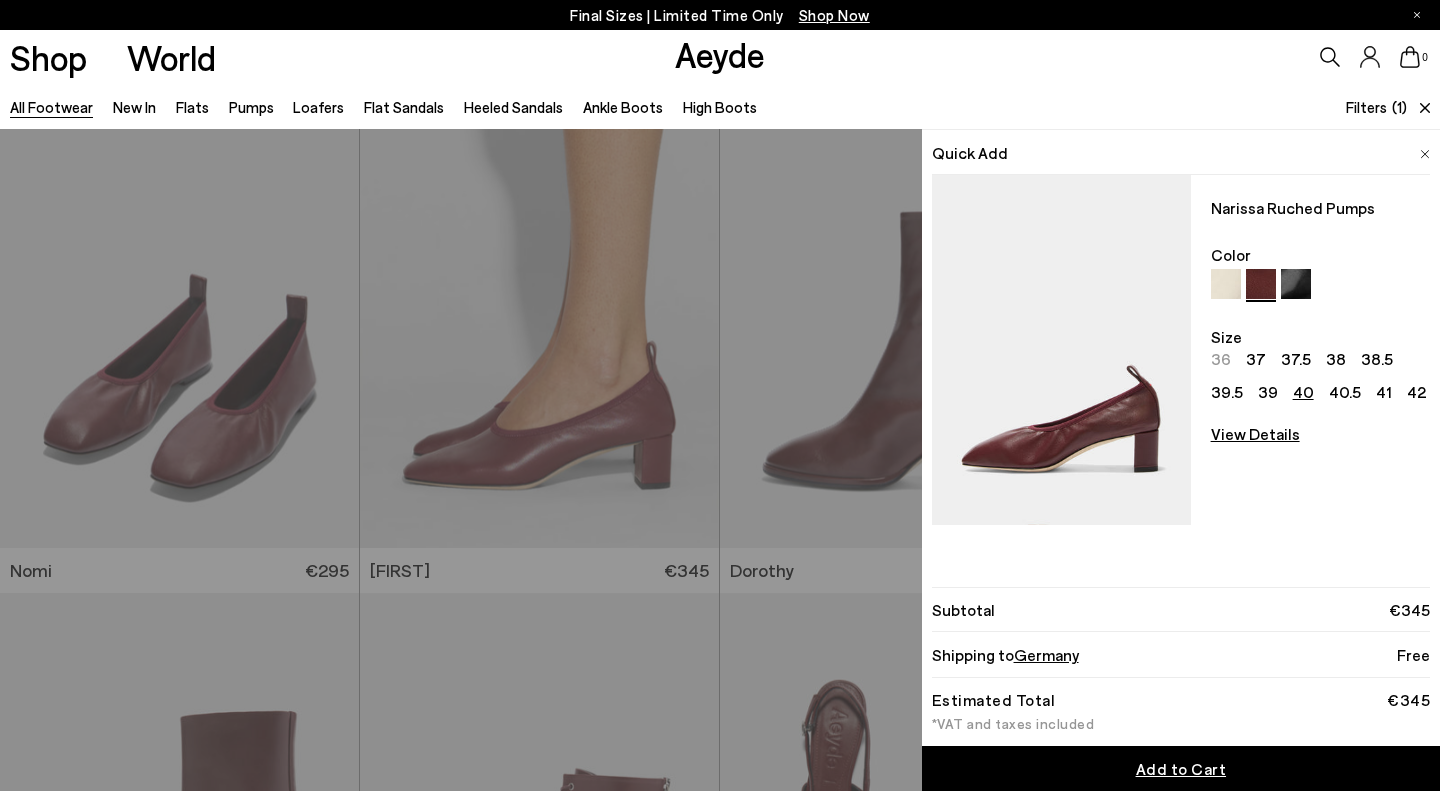 click on "Add to Cart" at bounding box center (1181, 768) 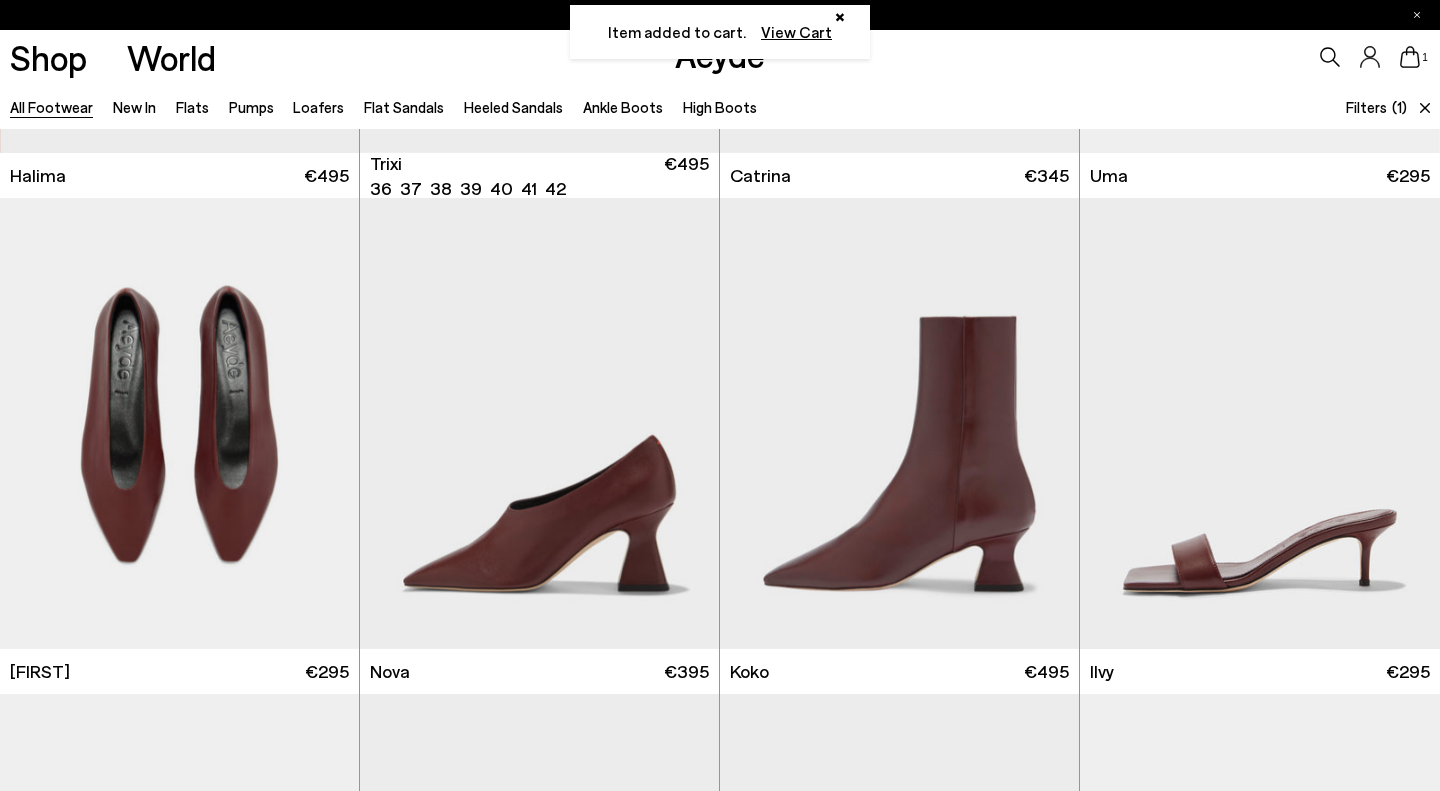 scroll, scrollTop: 971, scrollLeft: 0, axis: vertical 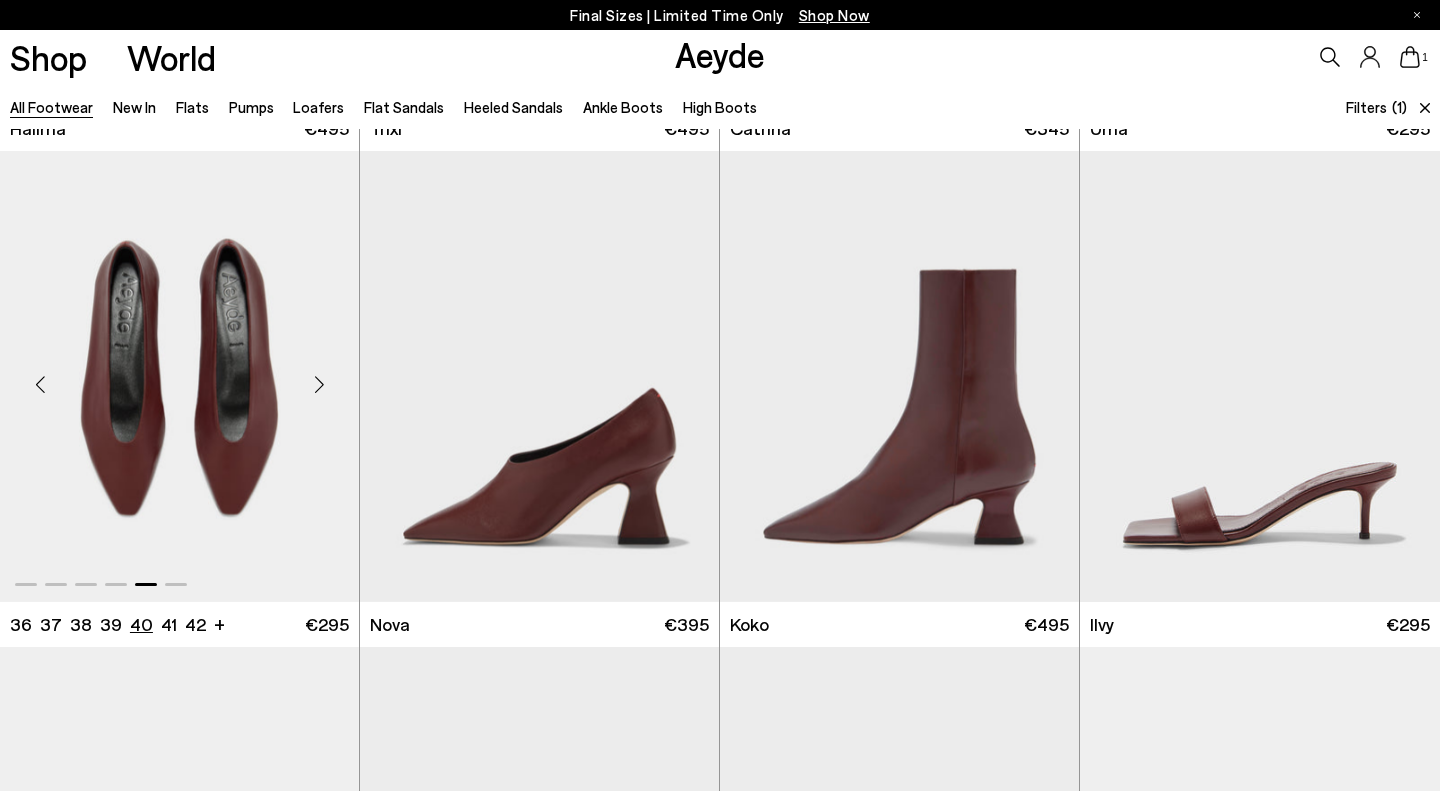 click on "40" at bounding box center [141, 624] 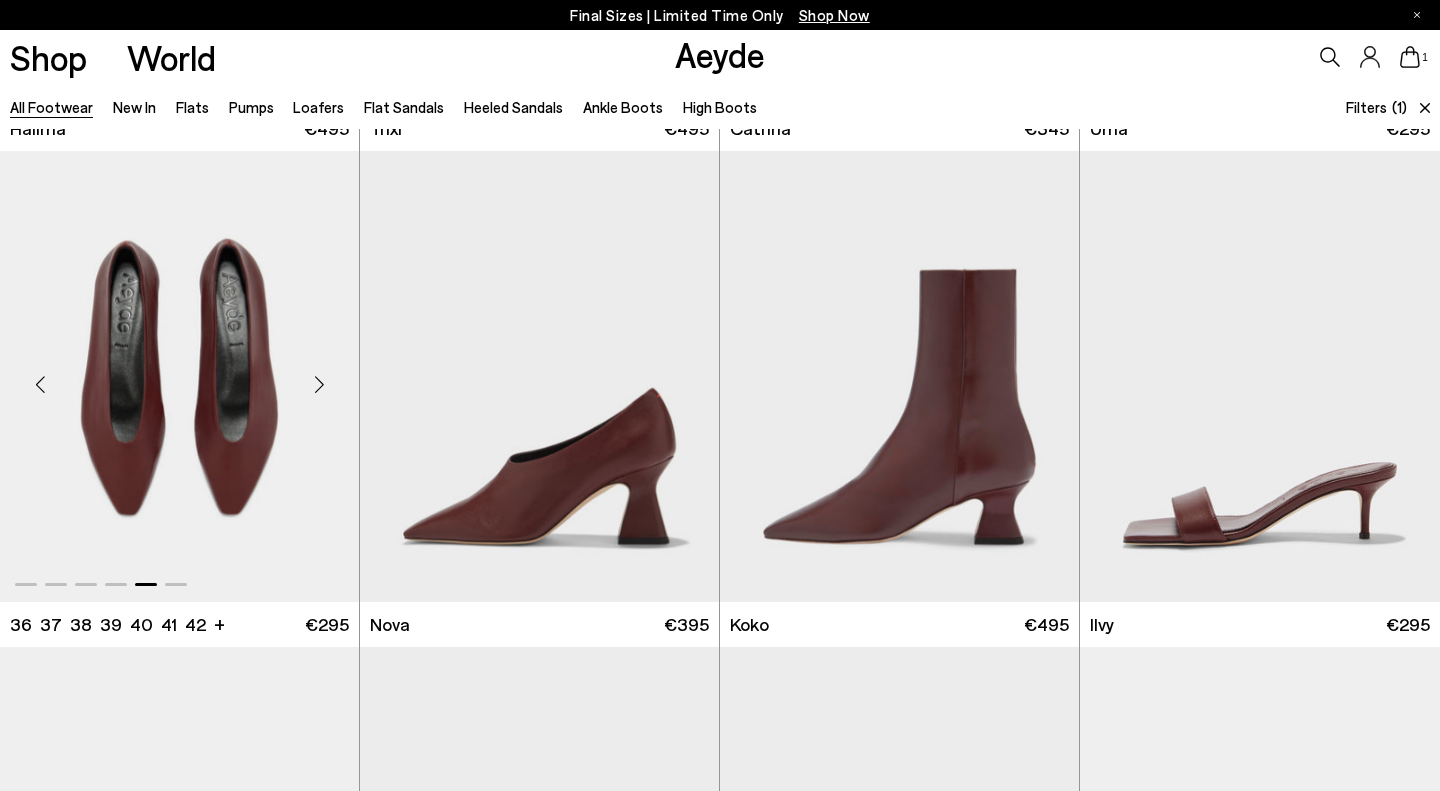 click at bounding box center [179, 376] 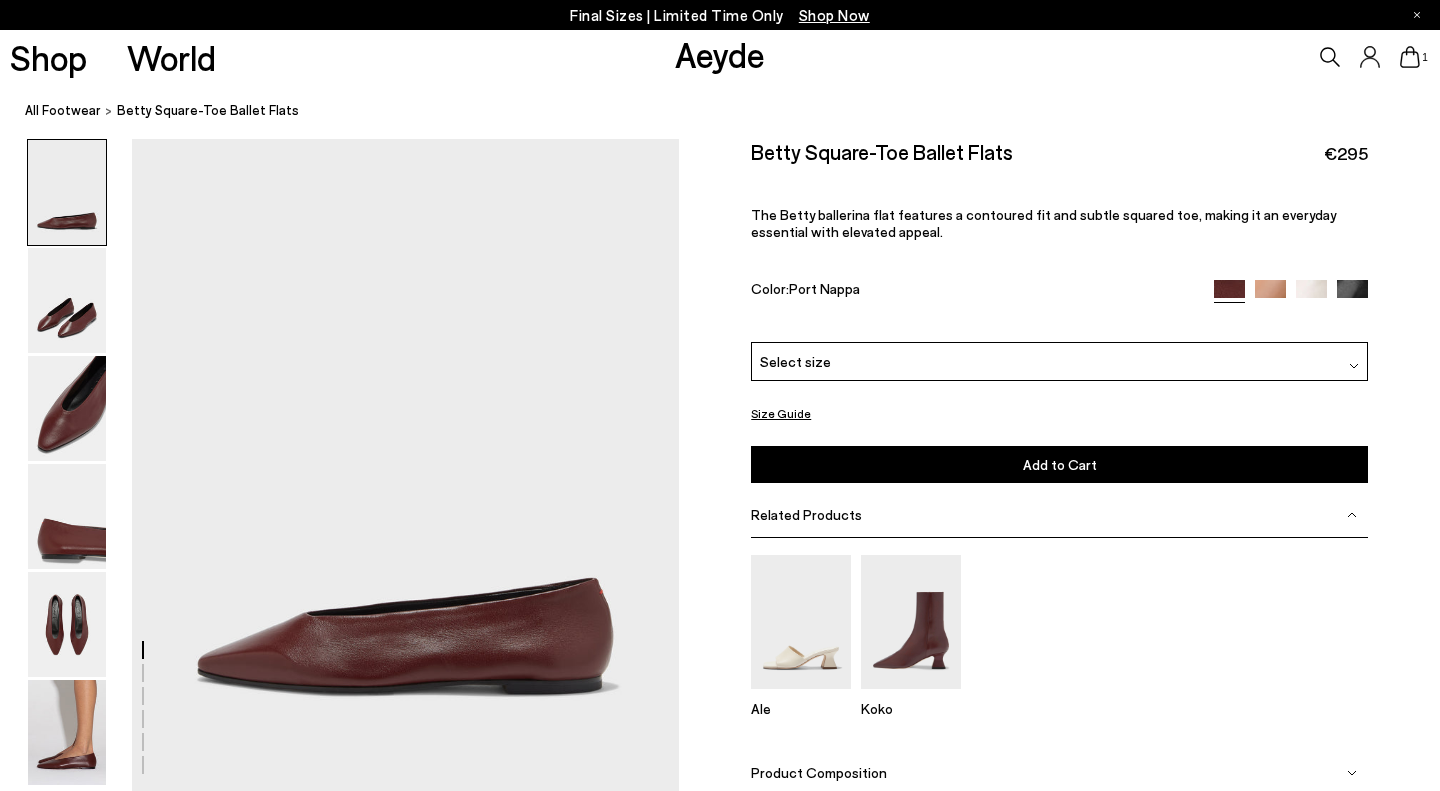 scroll, scrollTop: 0, scrollLeft: 0, axis: both 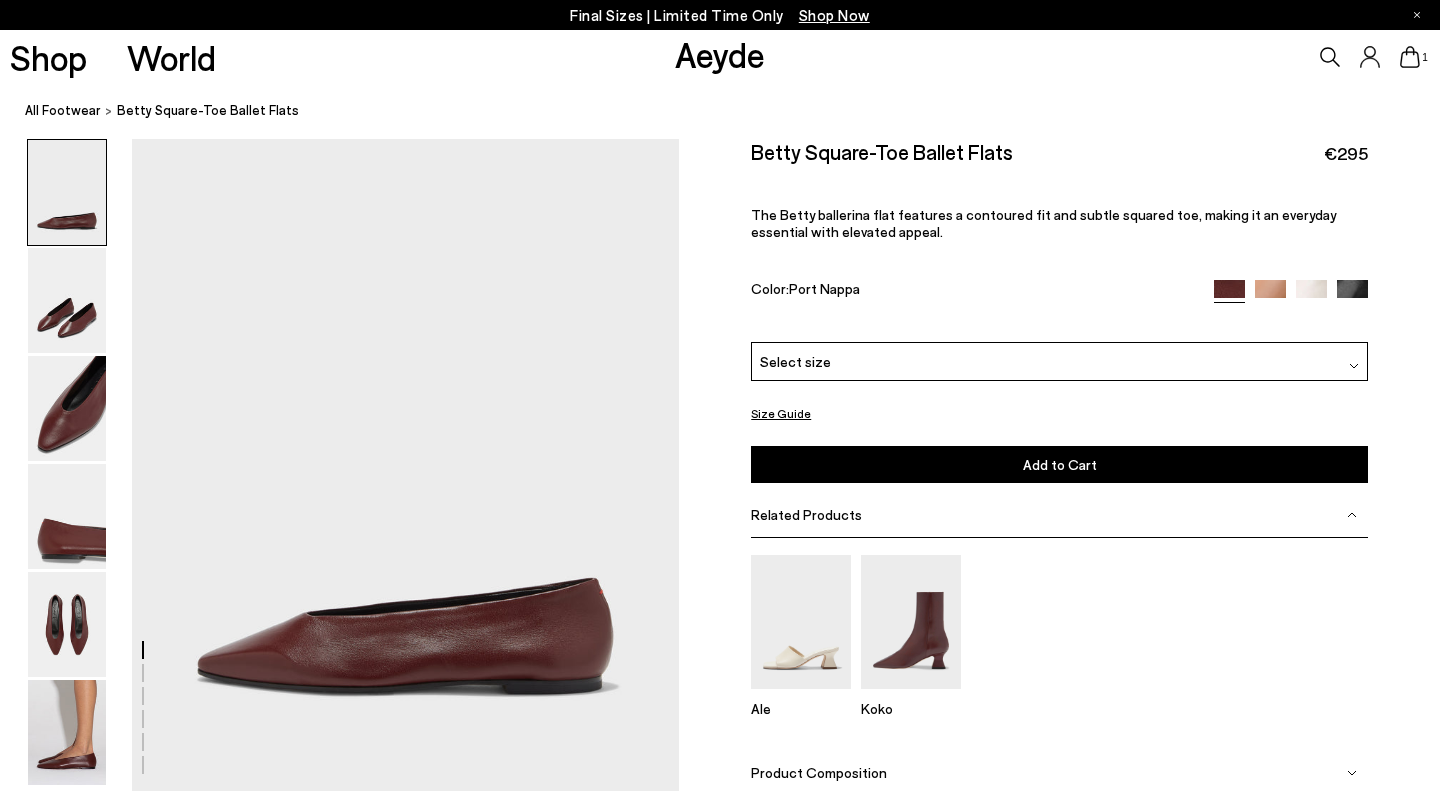 click on "Select size" at bounding box center (1059, 361) 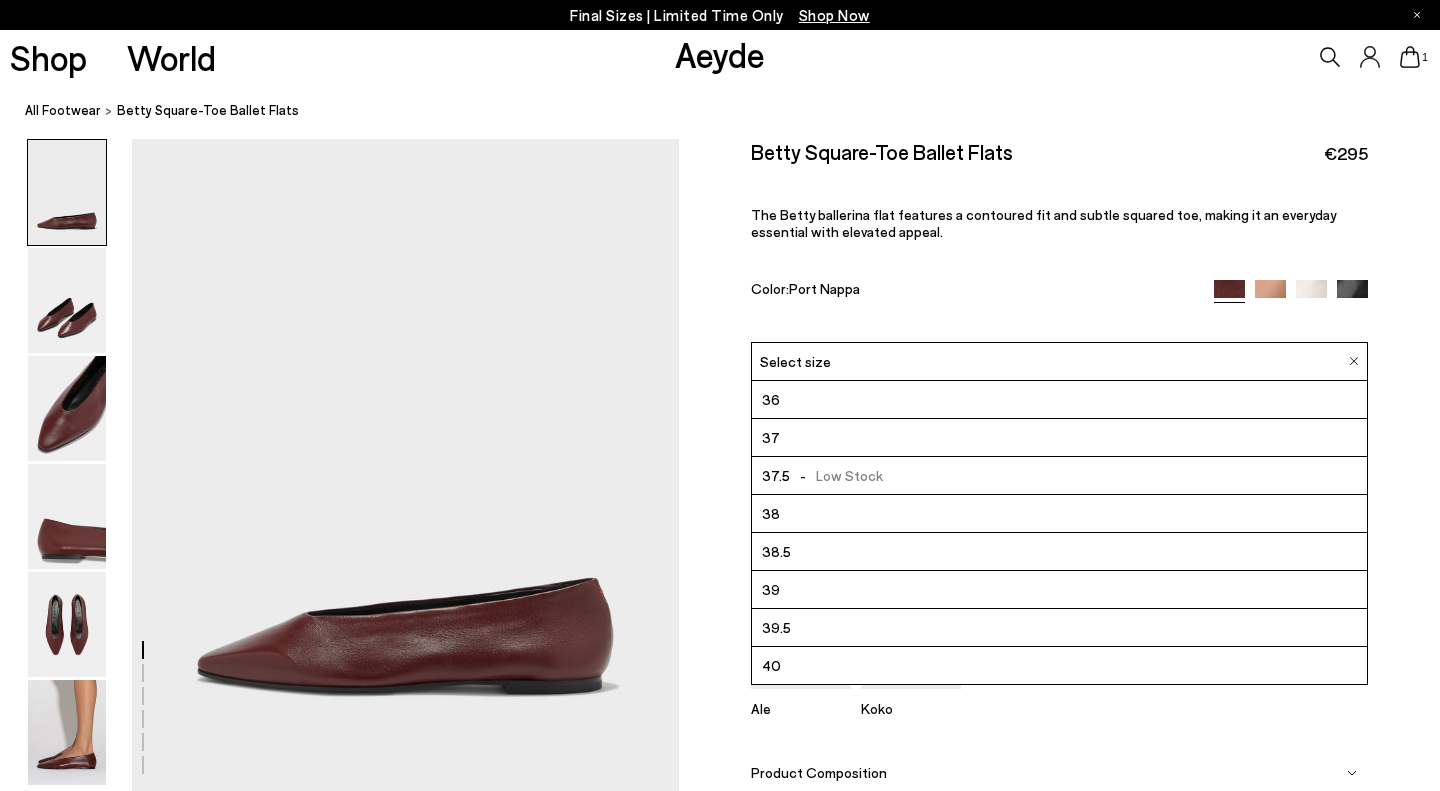 click on "40" at bounding box center (1059, 666) 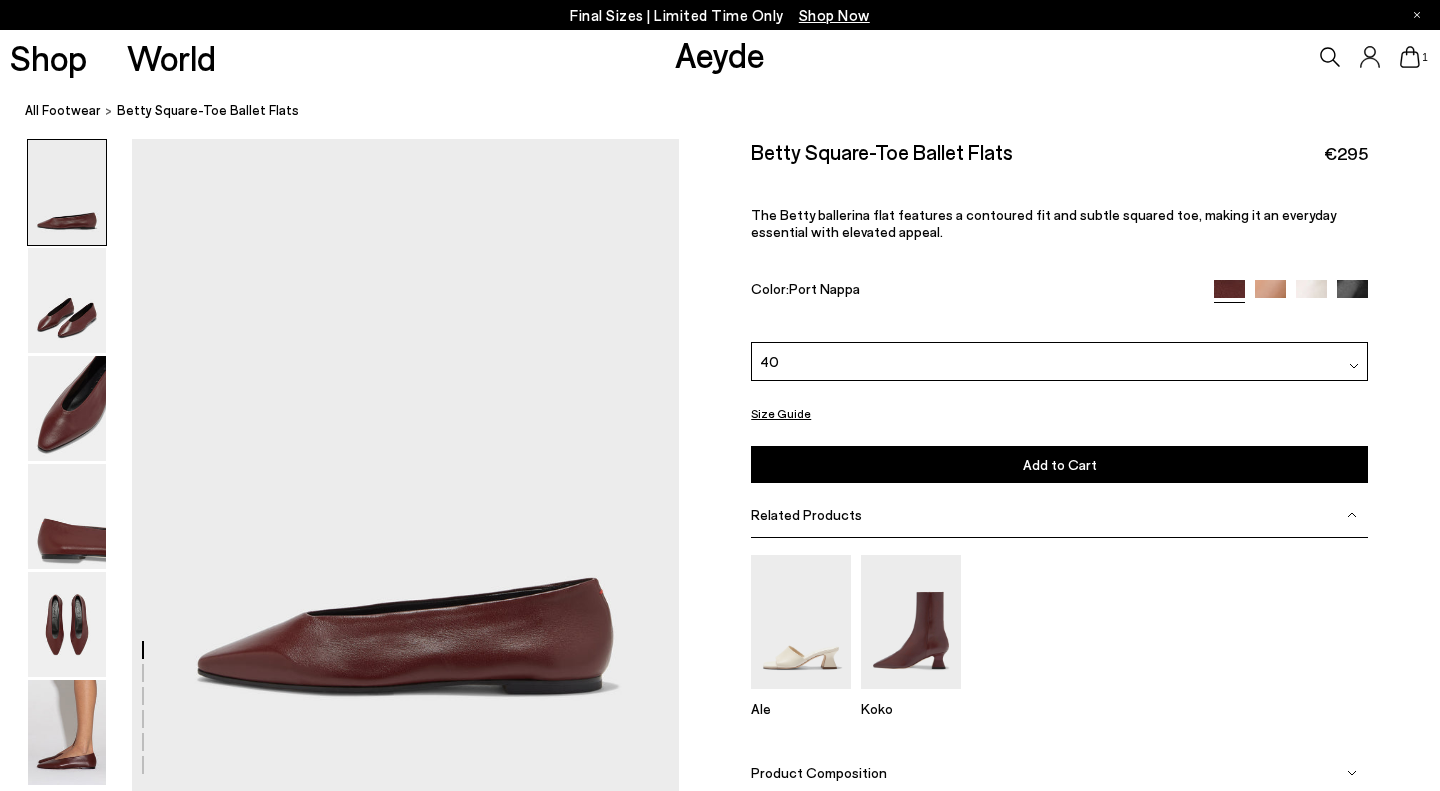 click on "Add to Cart Select a Size First" at bounding box center (1059, 464) 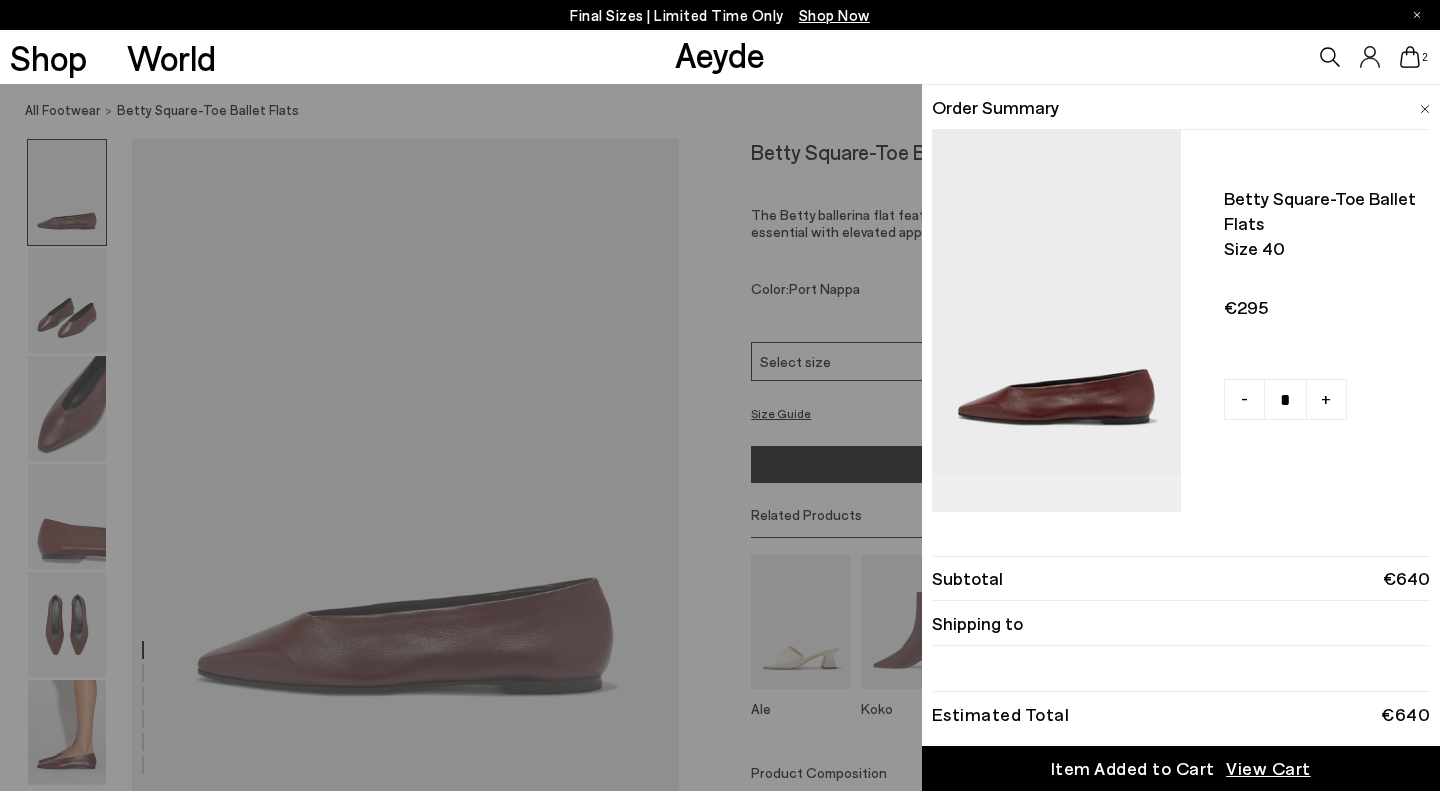 click on "Item Added to Cart" at bounding box center [1133, 768] 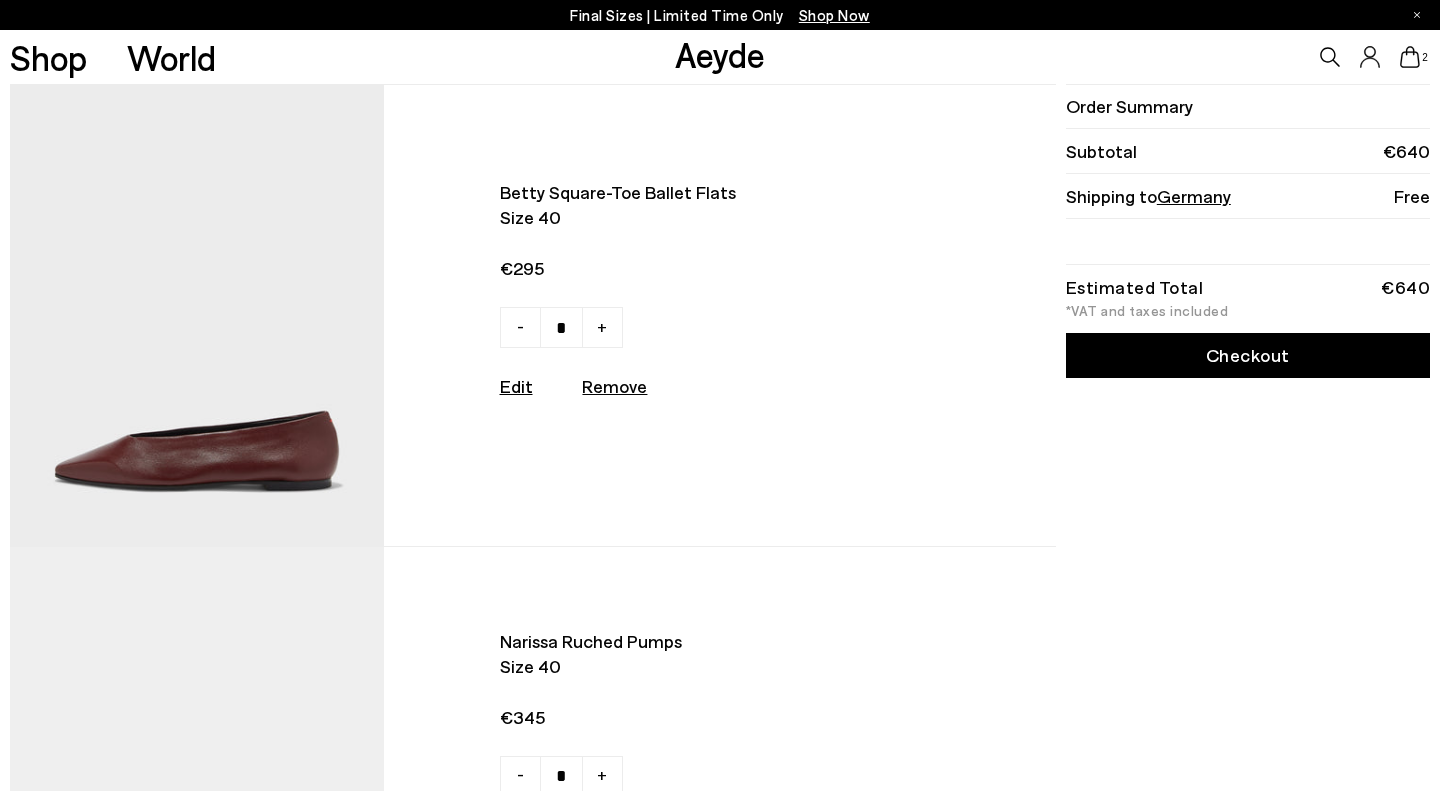 scroll, scrollTop: 0, scrollLeft: 0, axis: both 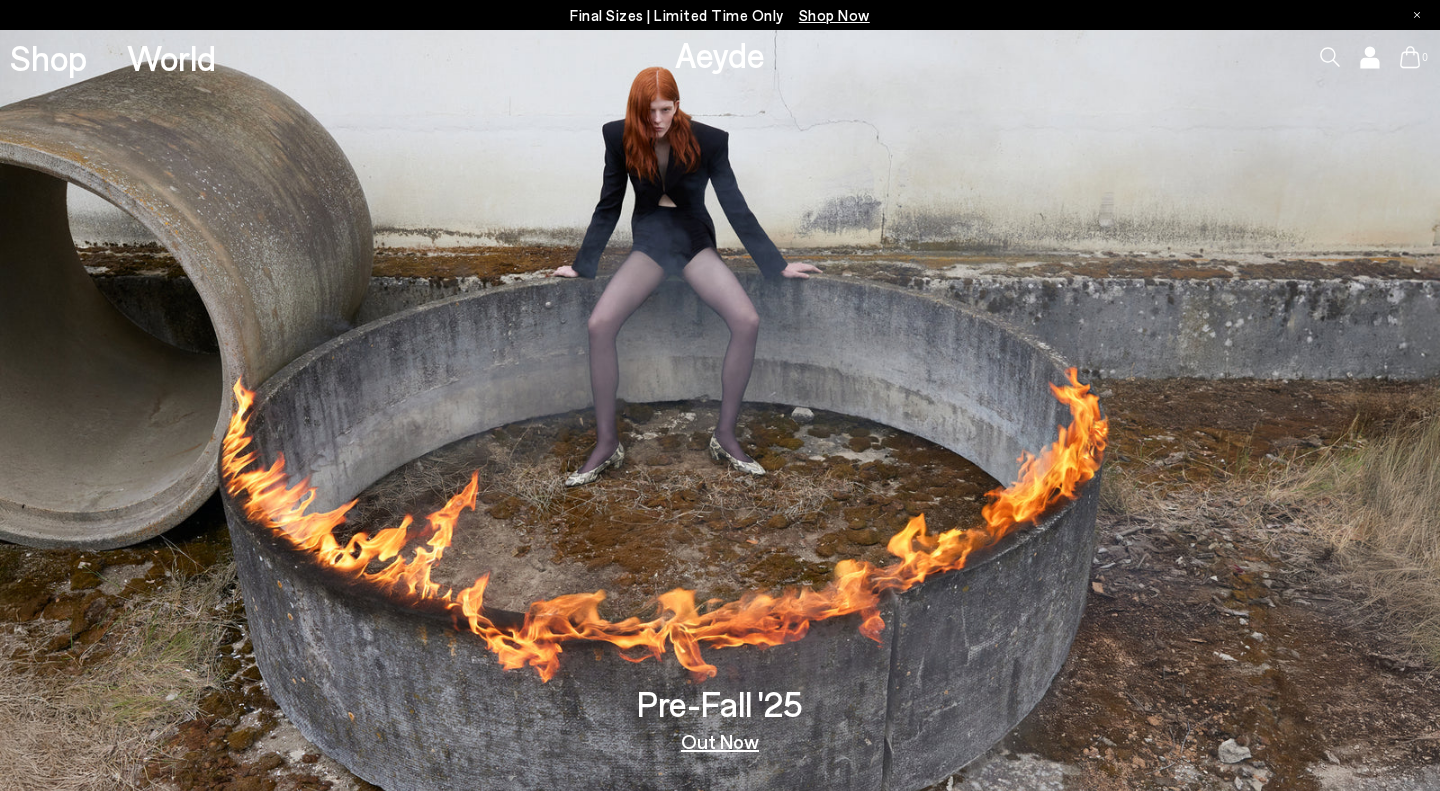click 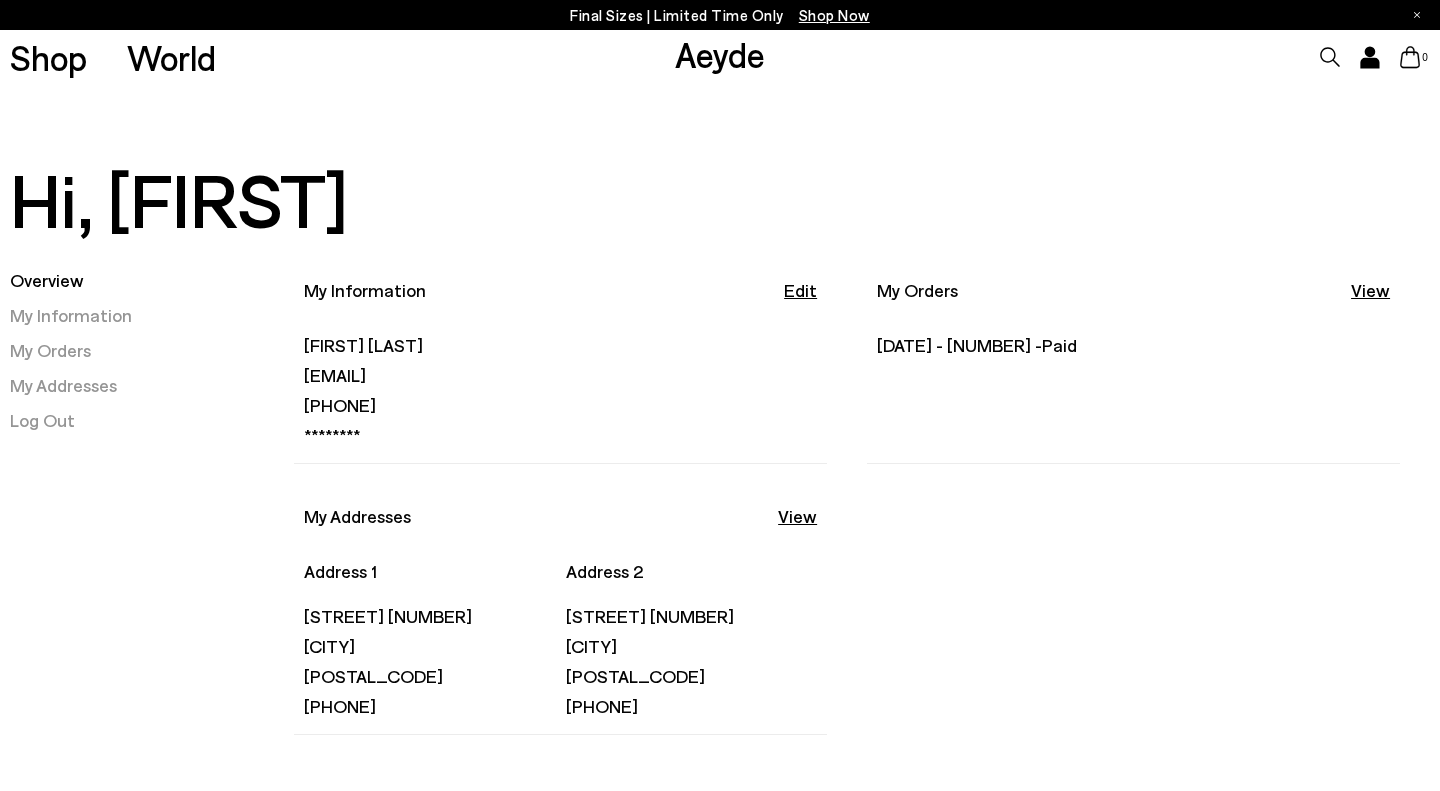 scroll, scrollTop: 0, scrollLeft: 0, axis: both 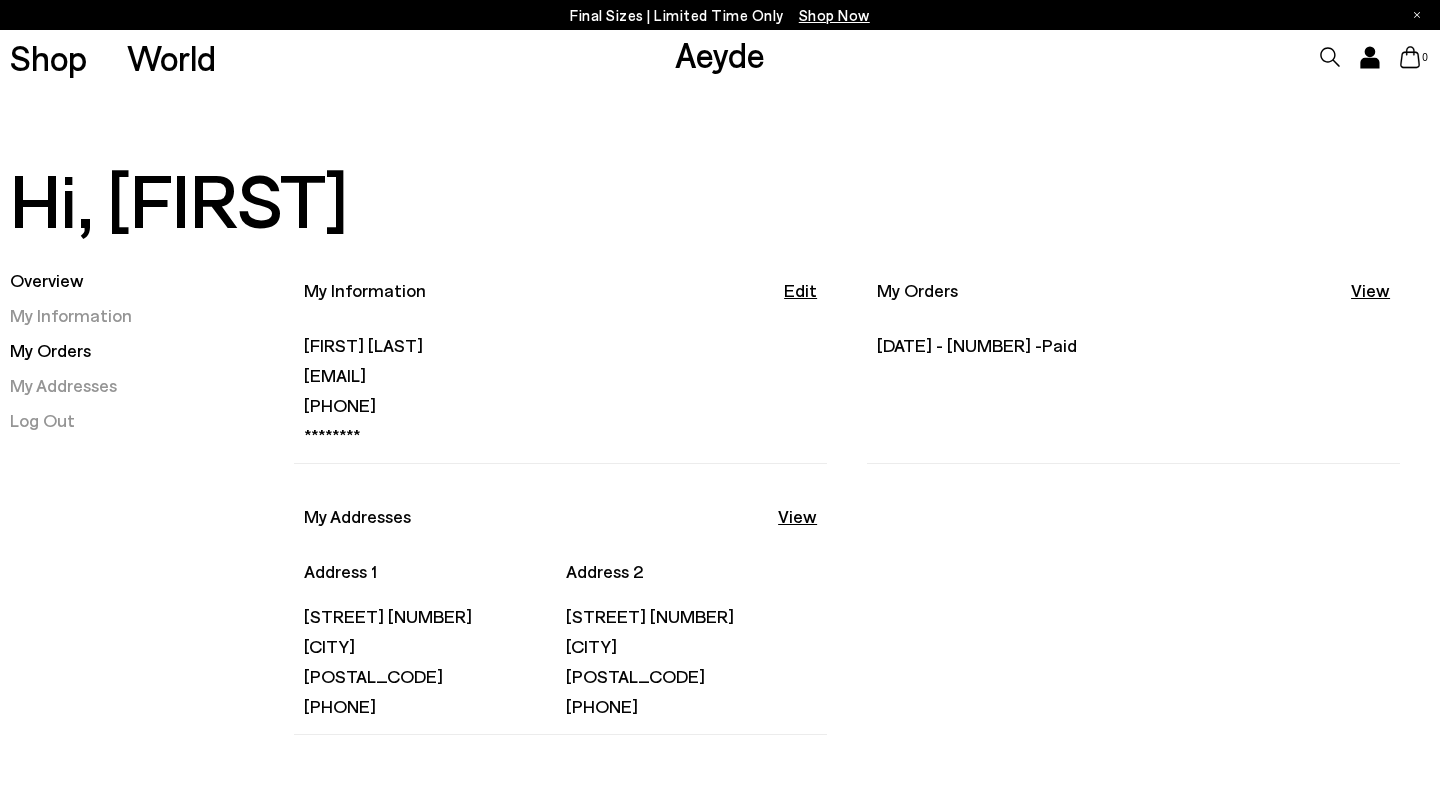 click on "My Orders" at bounding box center (50, 350) 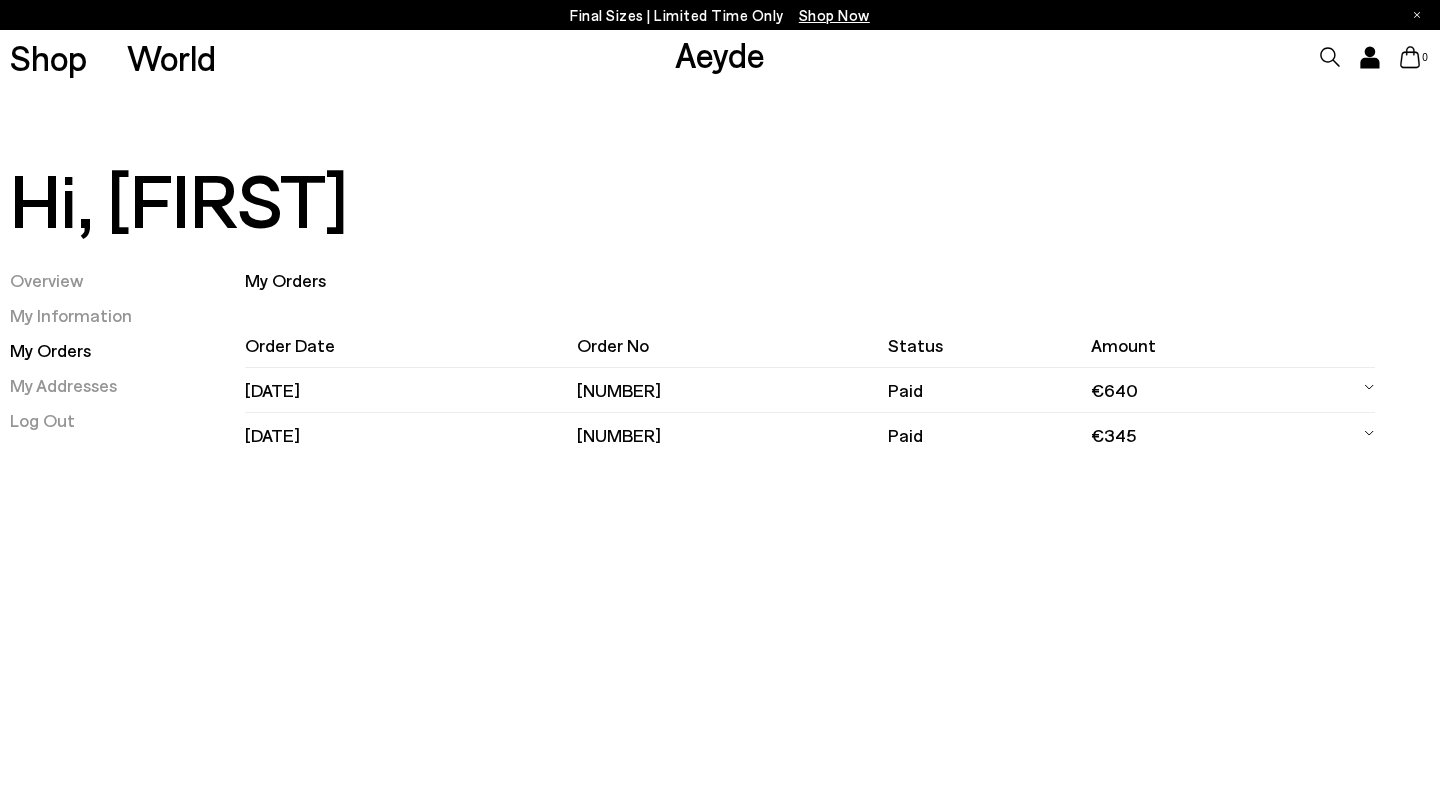 scroll, scrollTop: 0, scrollLeft: 0, axis: both 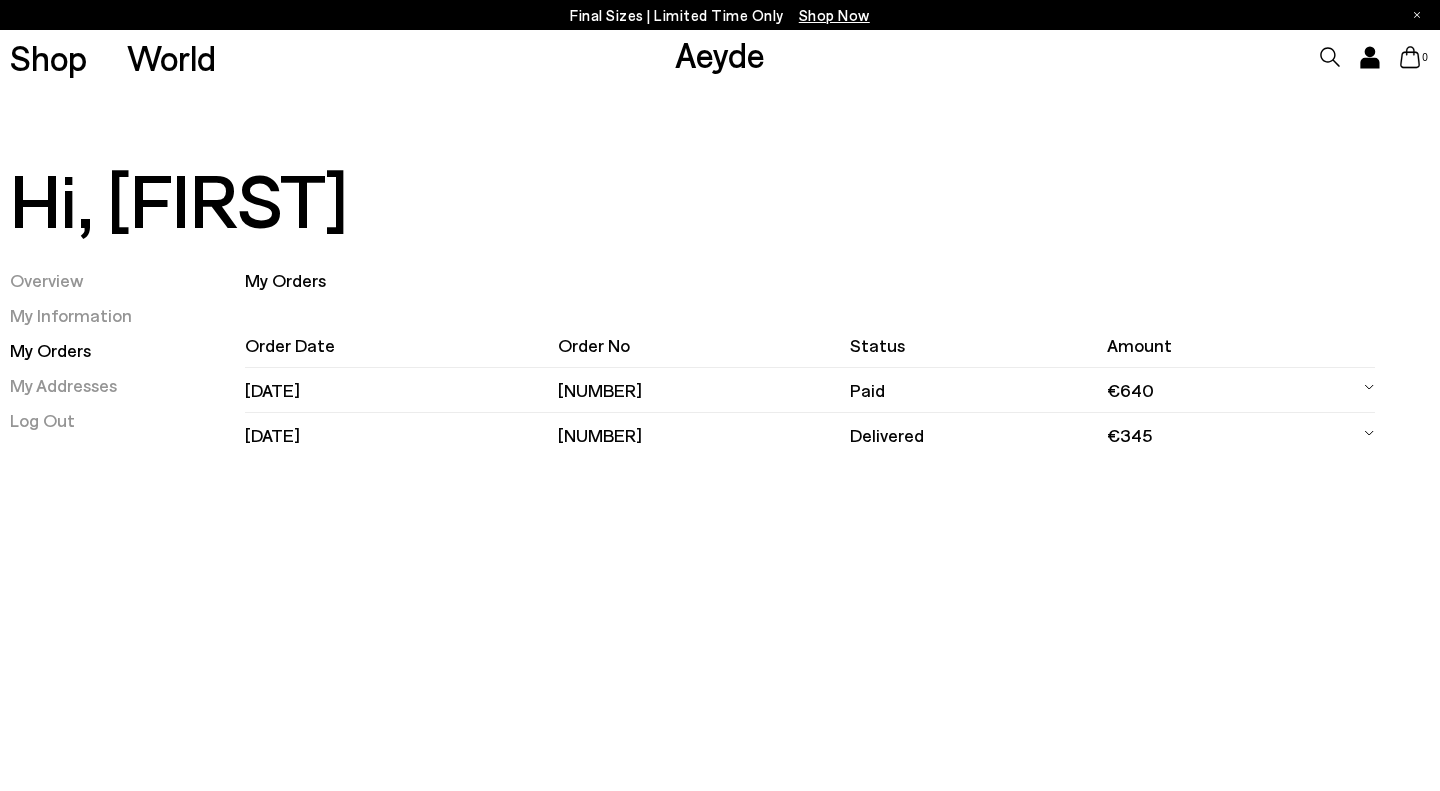 click on "[DATE]" at bounding box center [401, 390] 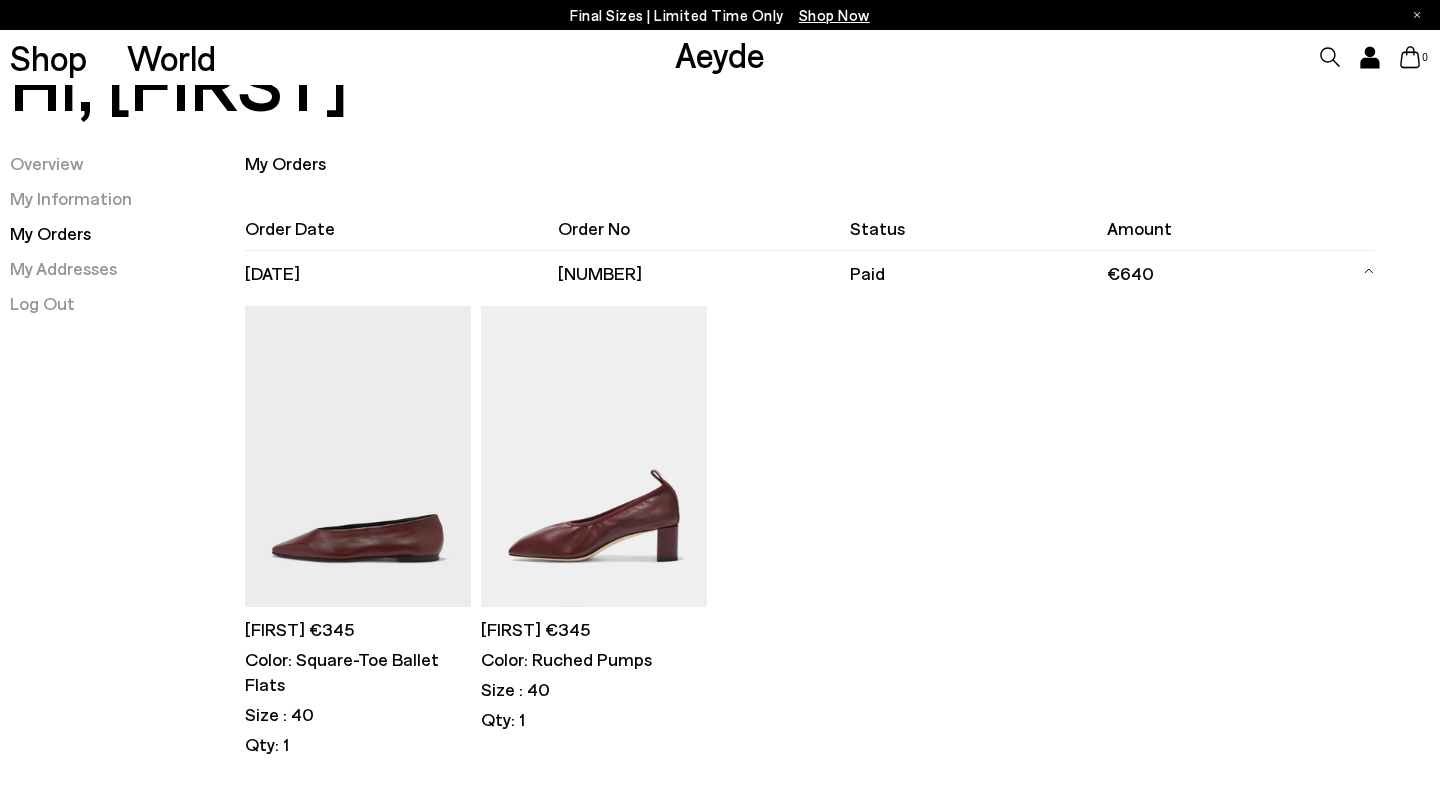 scroll, scrollTop: 220, scrollLeft: 0, axis: vertical 